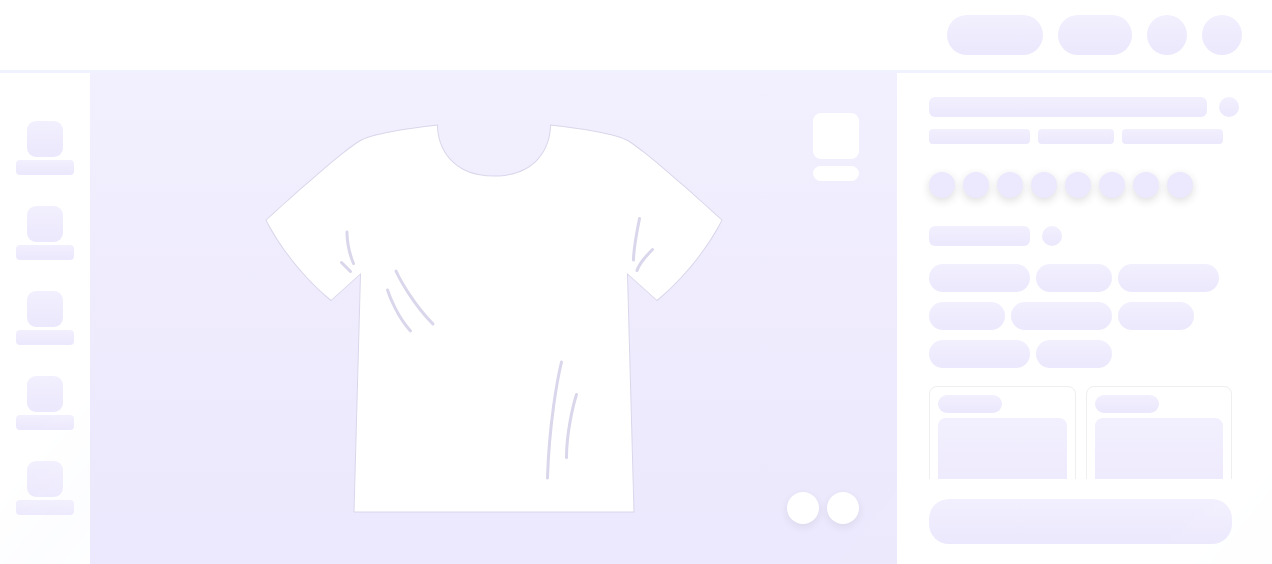 scroll, scrollTop: 0, scrollLeft: 0, axis: both 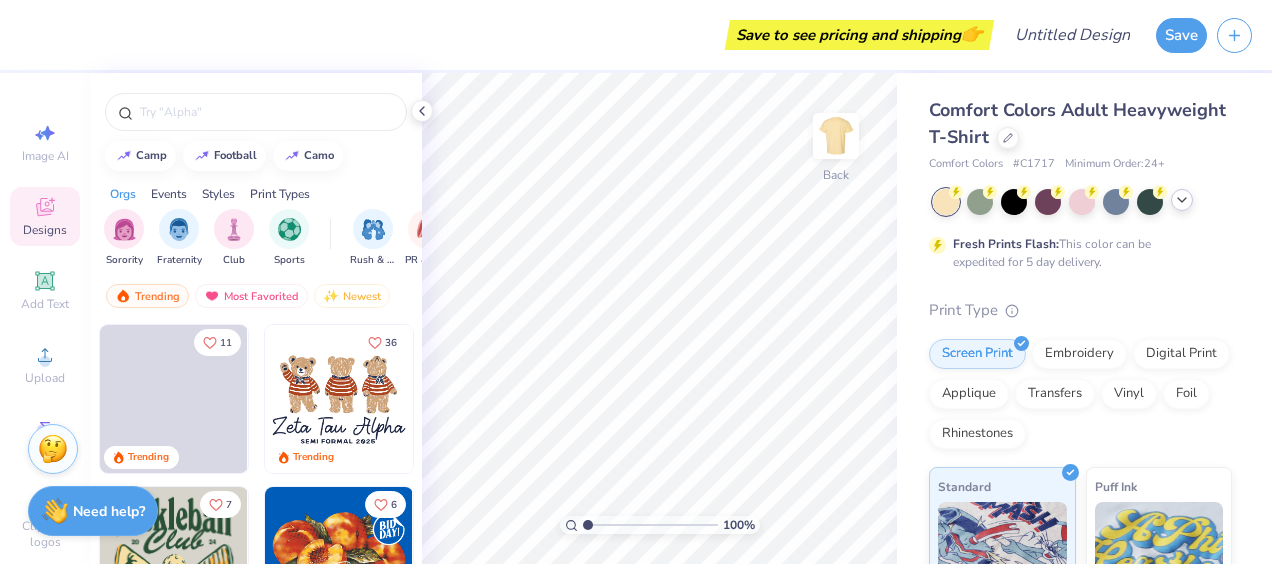 click at bounding box center [1182, 200] 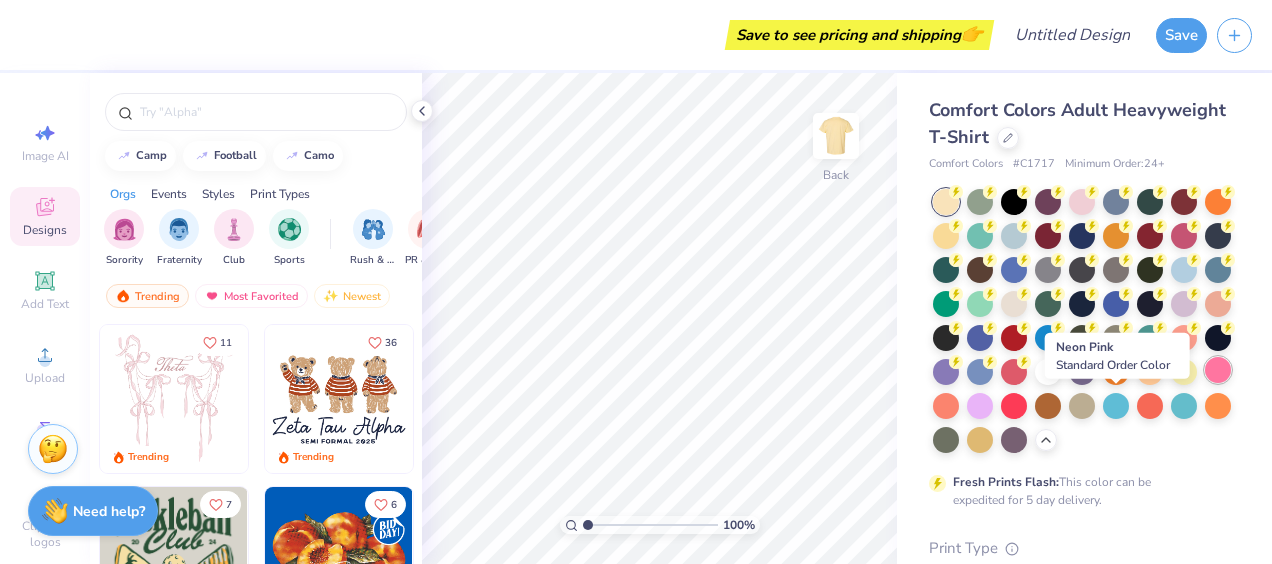 click at bounding box center [1218, 370] 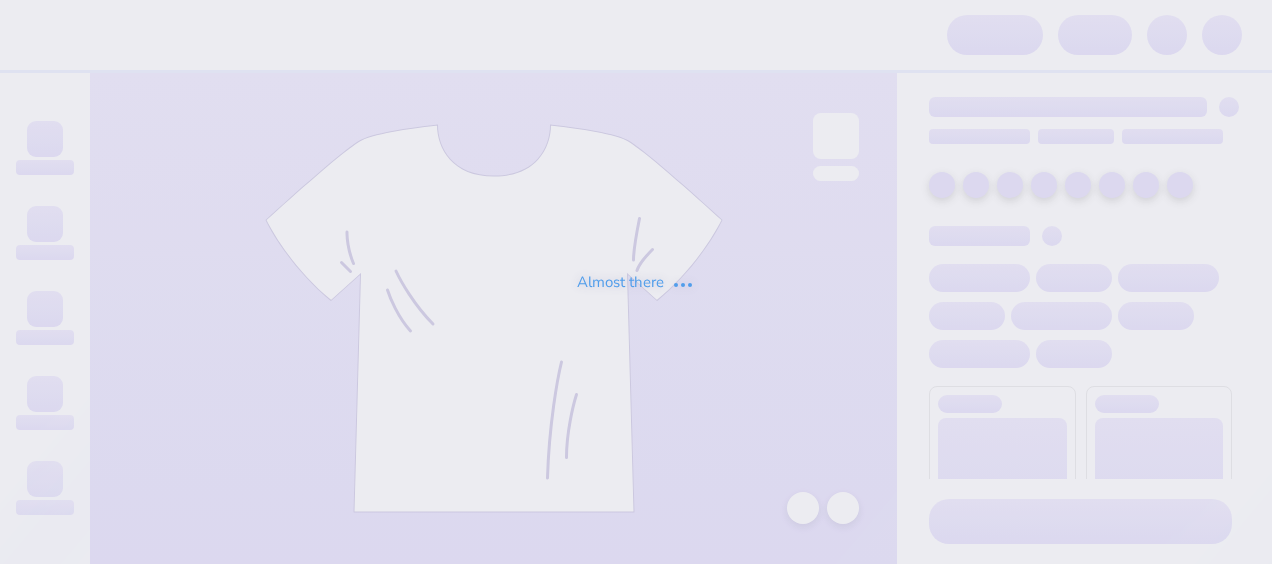 scroll, scrollTop: 0, scrollLeft: 0, axis: both 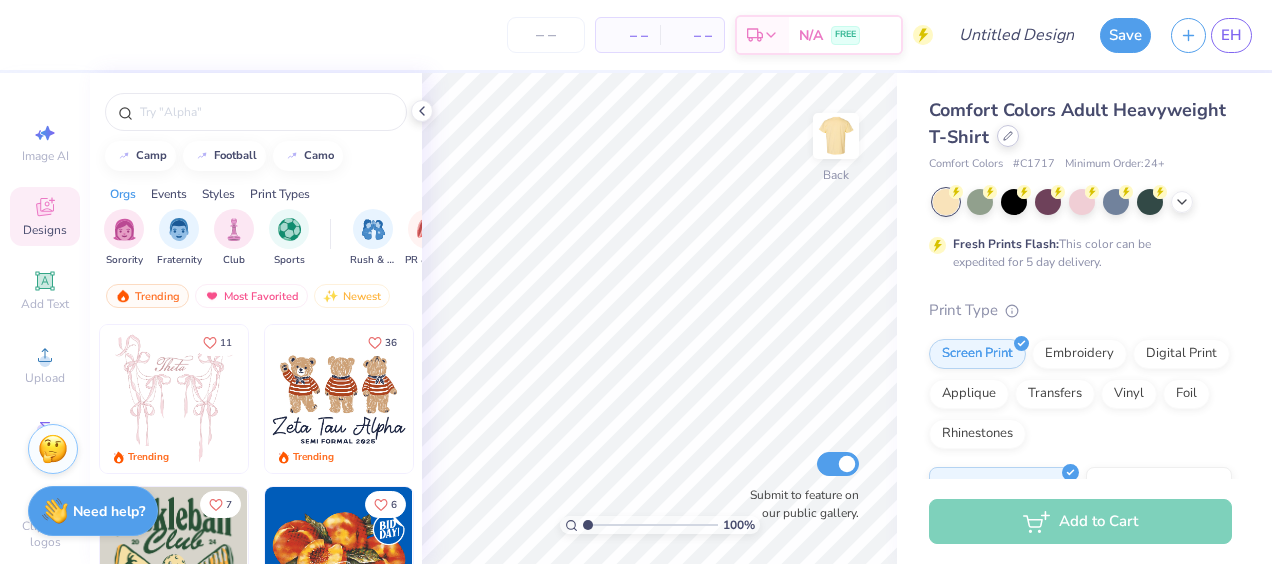 click 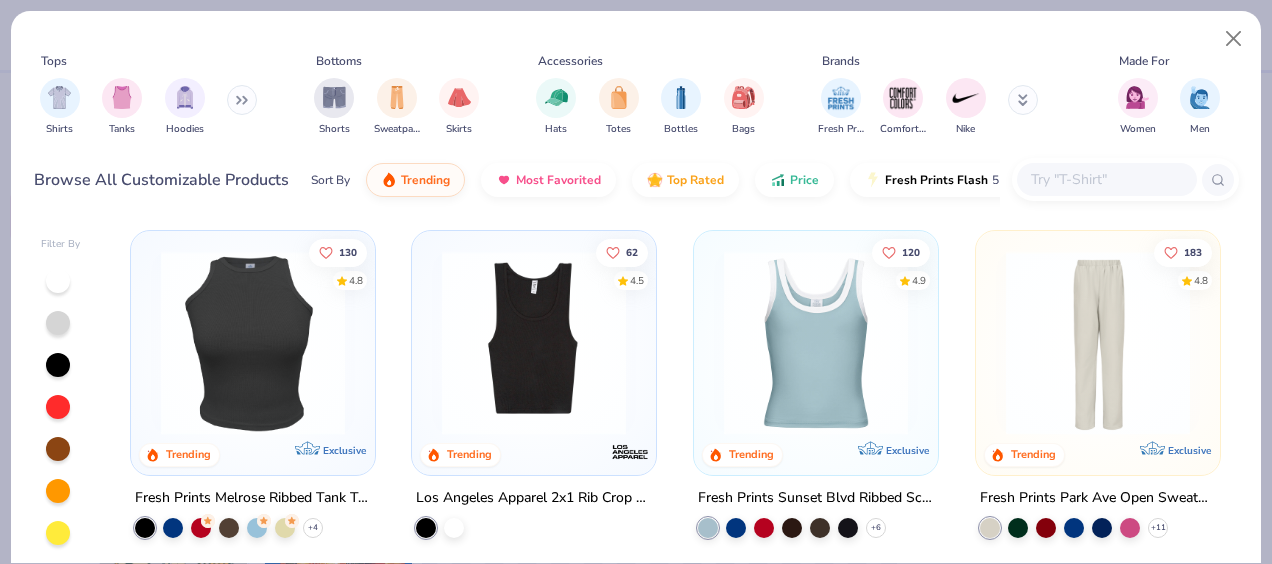 scroll, scrollTop: 1693, scrollLeft: 0, axis: vertical 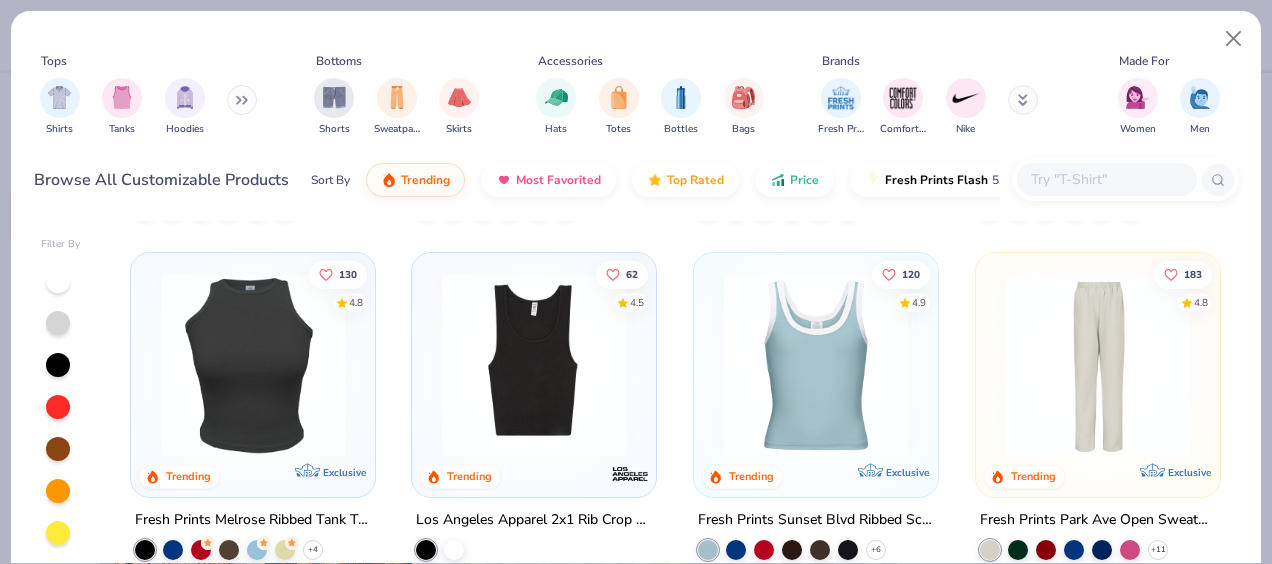 click at bounding box center [253, 365] 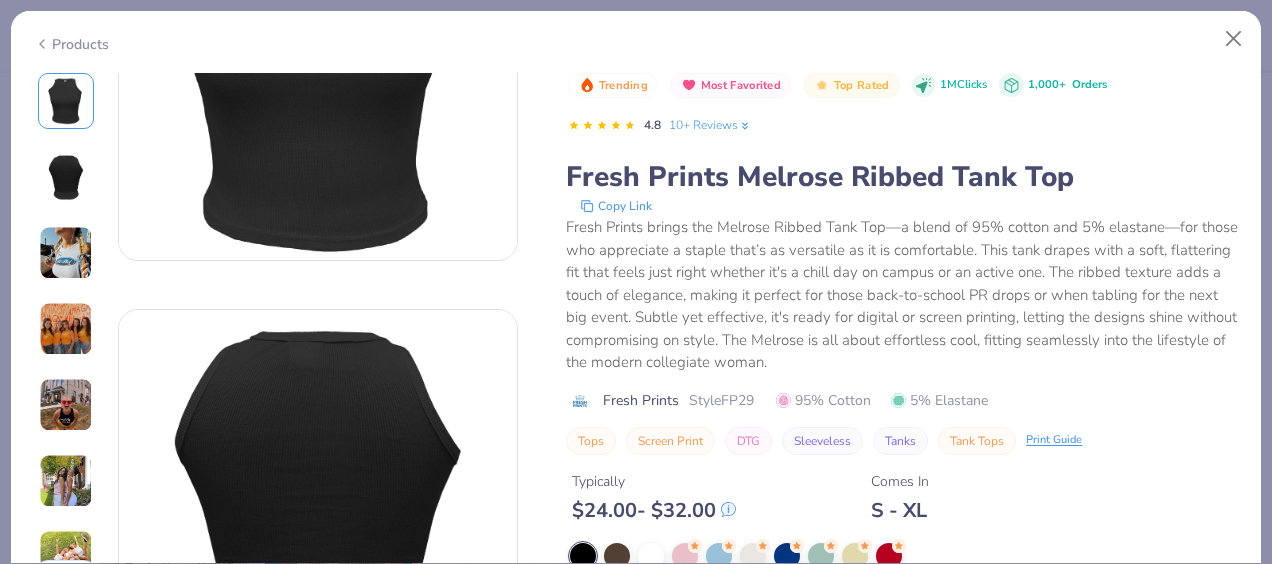 scroll, scrollTop: 213, scrollLeft: 0, axis: vertical 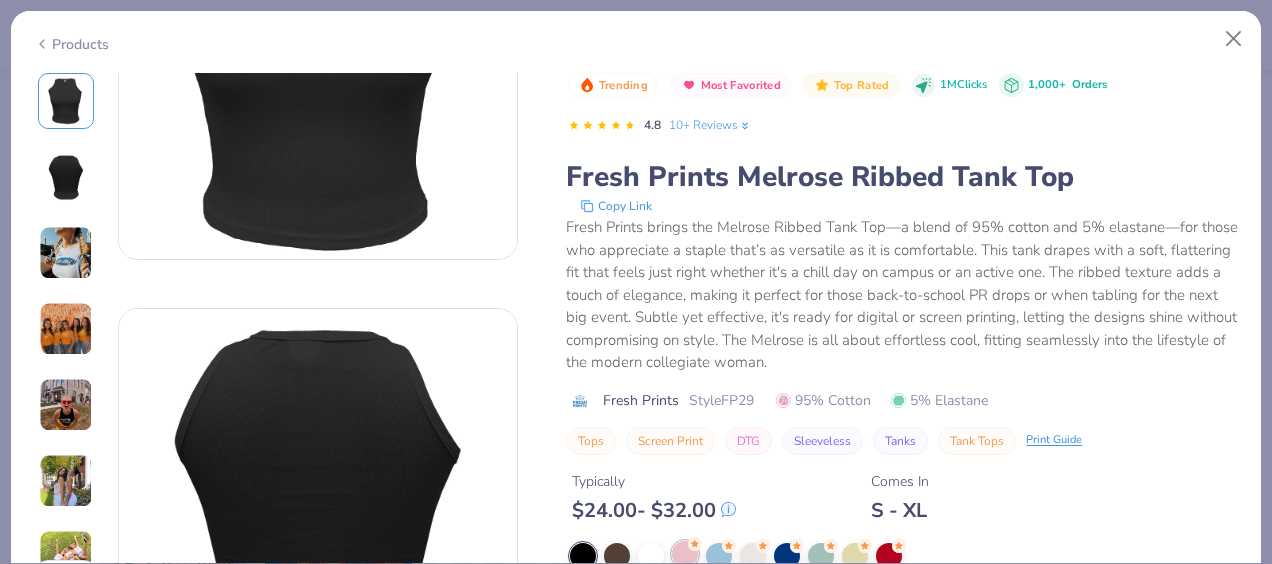 click at bounding box center [685, 554] 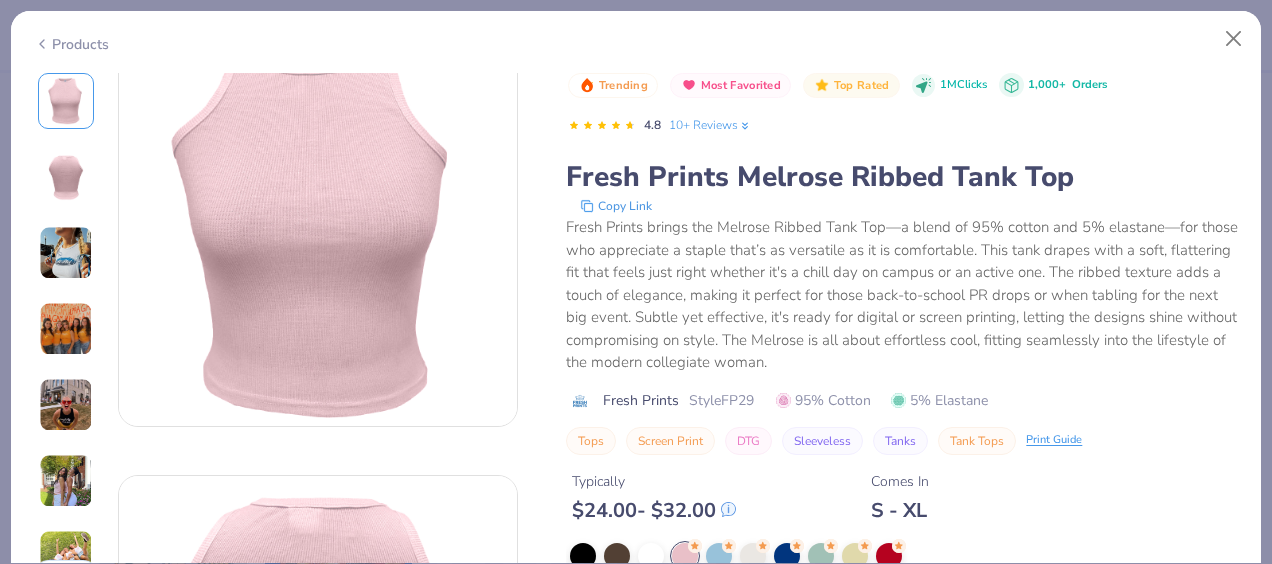 scroll, scrollTop: 0, scrollLeft: 0, axis: both 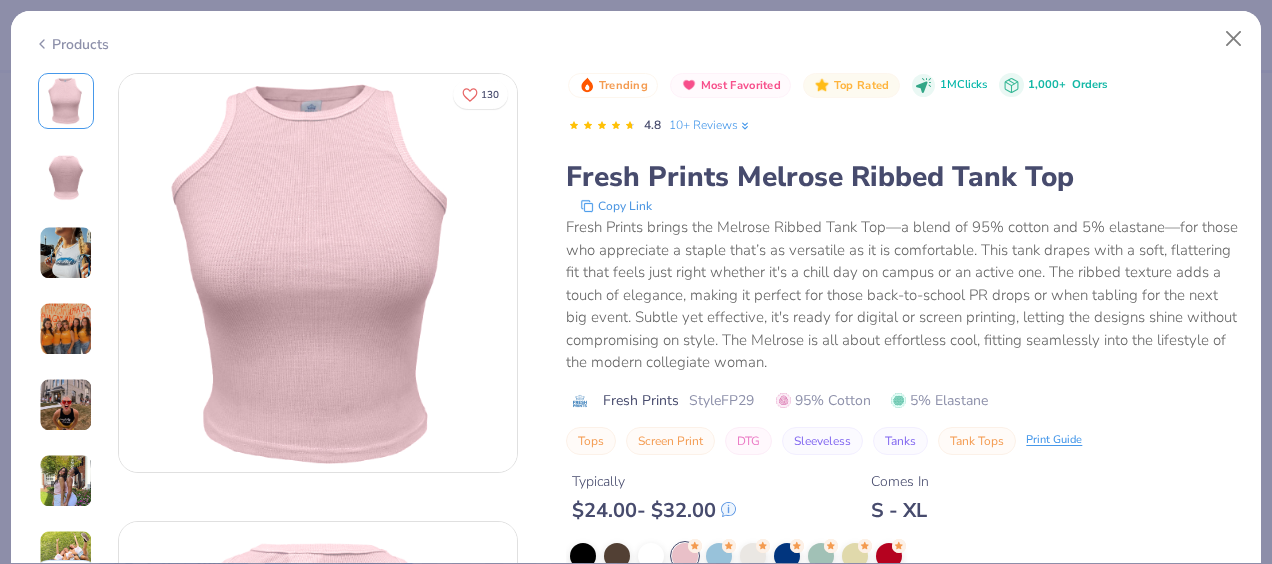 drag, startPoint x: 423, startPoint y: 36, endPoint x: 428, endPoint y: -14, distance: 50.24938 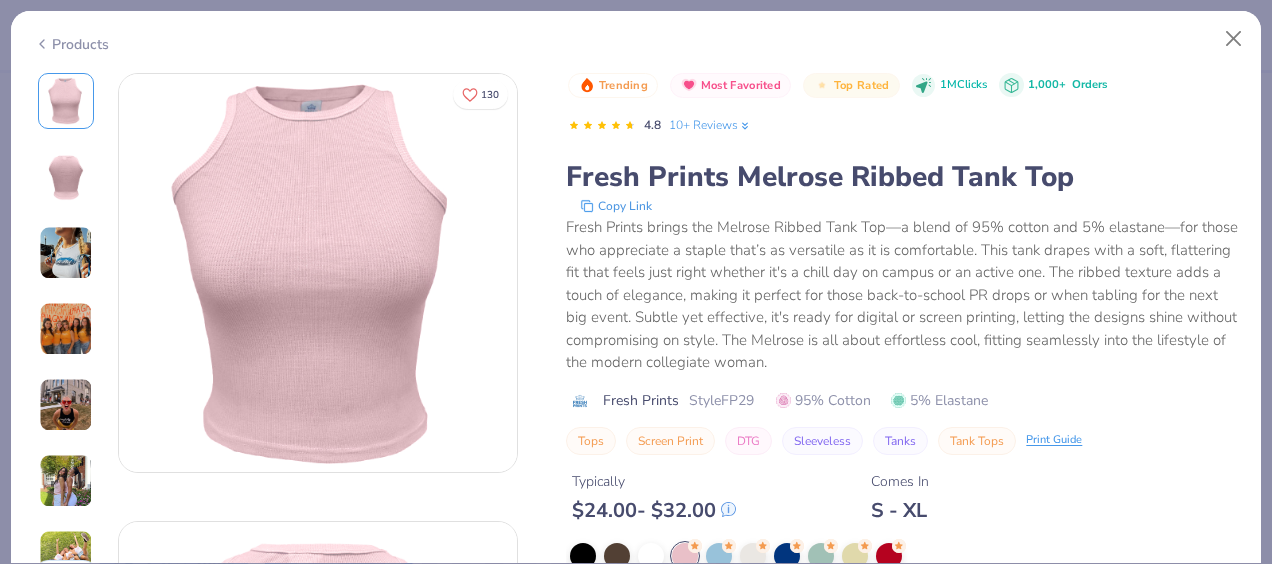 click on "– – Per Item – – Total Est. Delivery N/A FREE Design Title Save EH Image AI Designs Add Text Upload Greek Clipart & logos Decorate camp football camo Orgs Events Styles Print Types Sorority Fraternity Club Sports Rush & Bid PR & General Parent's Weekend Game Day Big Little Reveal Philanthropy Retreat Date Parties & Socials Spring Break Formal & Semi Greek Week Holidays Graduation Founder’s Day Classic Minimalist Y2K Varsity Typography Handdrawn 80s & 90s 60s & 70s Grunge Cartoons Embroidery Screen Print Patches Applique Digital Print Vinyl Transfers Trending Most Favorited Newest 11 Trending 36 Trending 7 Trending 6 Trending 75 Trending 6 Trending 100  % Back Submit to feature on our public gallery. Comfort Colors Adult Heavyweight T-Shirt Comfort Colors # C1717 Minimum Order:  24 +   Fresh Prints Flash:  This color can be expedited for 5 day delivery. Print Type Screen Print Embroidery Digital Print Applique Transfers Vinyl Foil Rhinestones Standard Puff Ink Neon Ink" at bounding box center (636, 282) 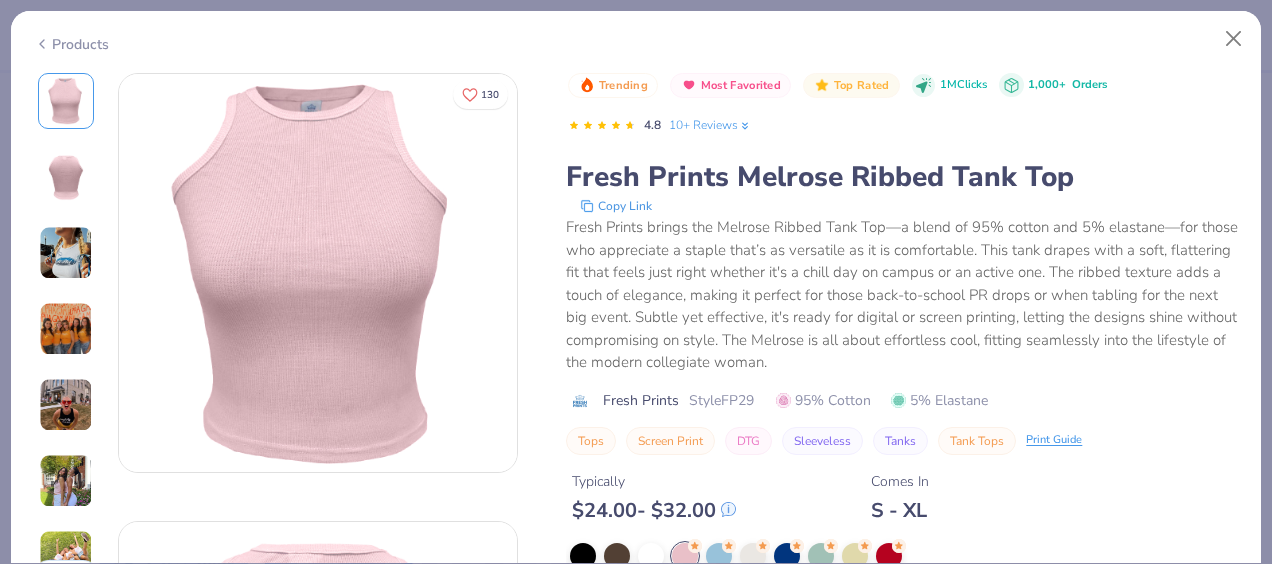 drag, startPoint x: 428, startPoint y: -14, endPoint x: 465, endPoint y: 192, distance: 209.29645 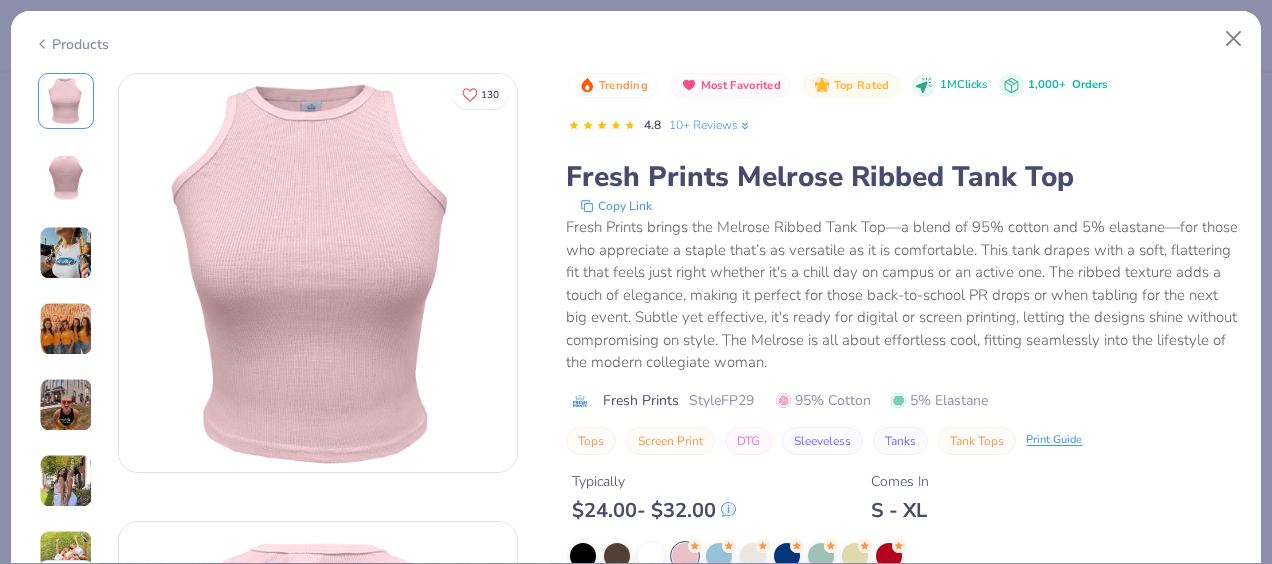 click at bounding box center [318, 273] 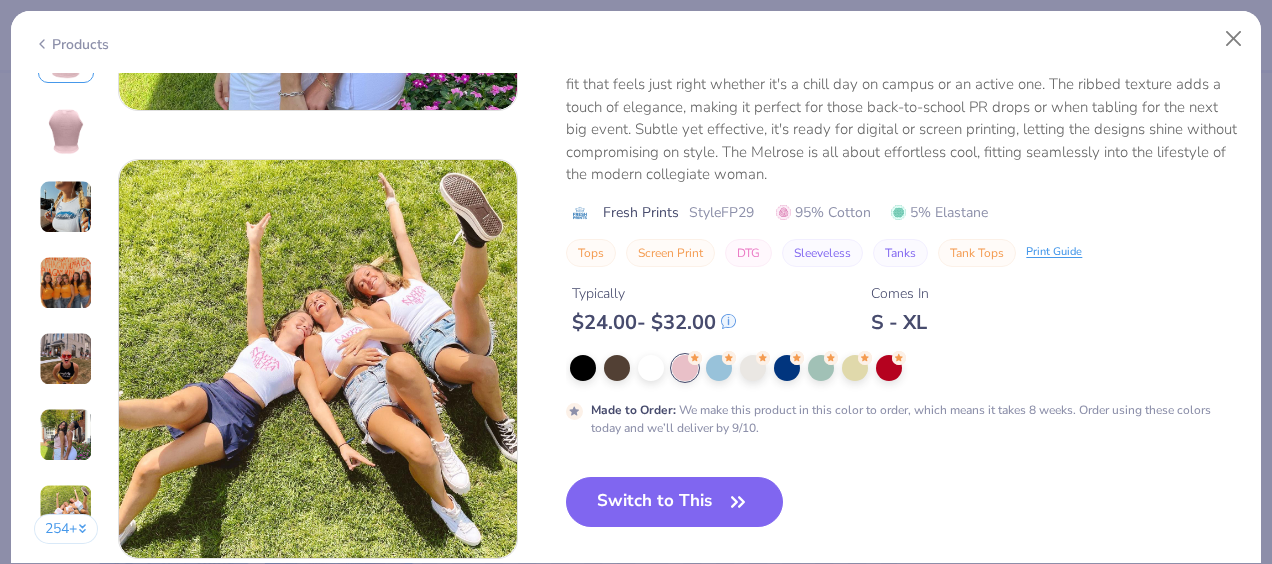 scroll, scrollTop: 2603, scrollLeft: 0, axis: vertical 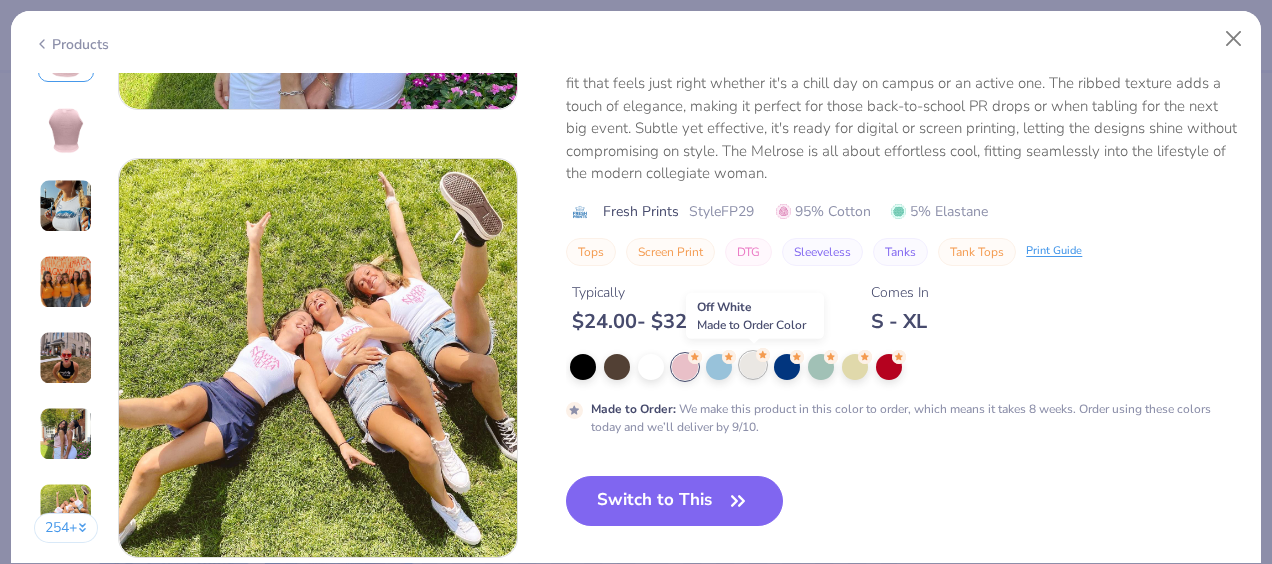 click at bounding box center (753, 365) 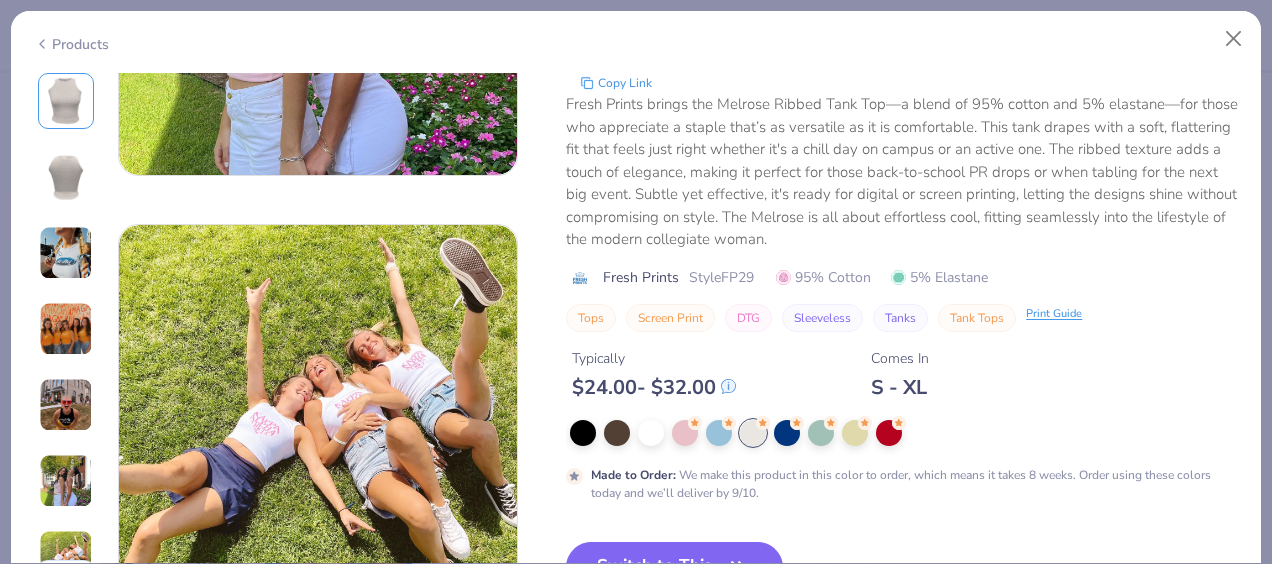 scroll, scrollTop: 2538, scrollLeft: 0, axis: vertical 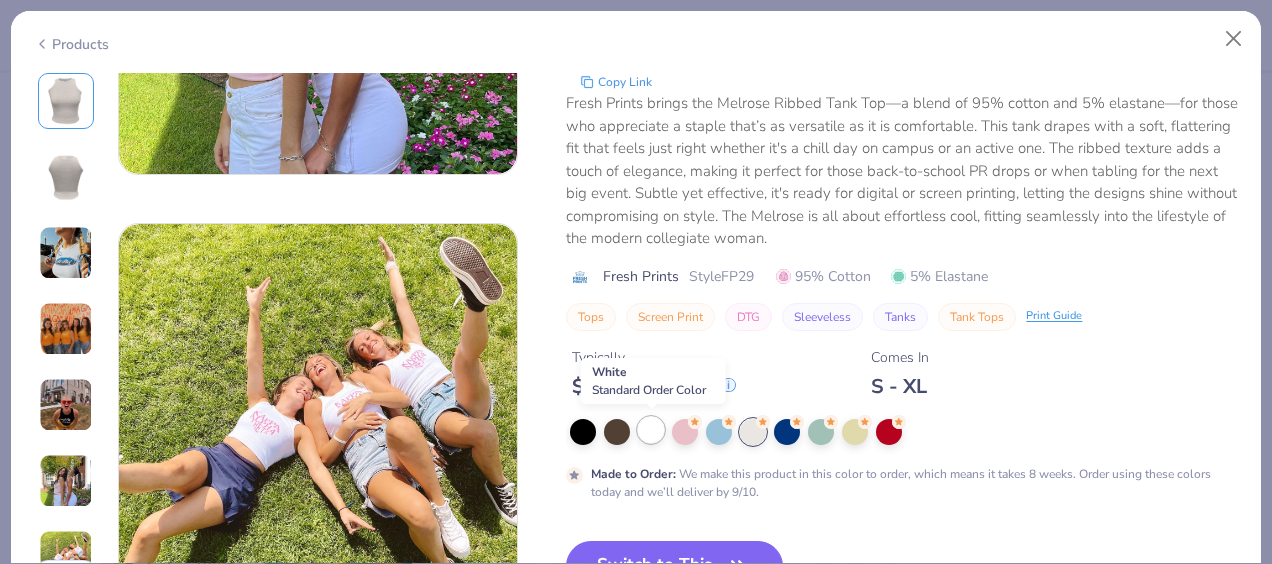 click at bounding box center (651, 430) 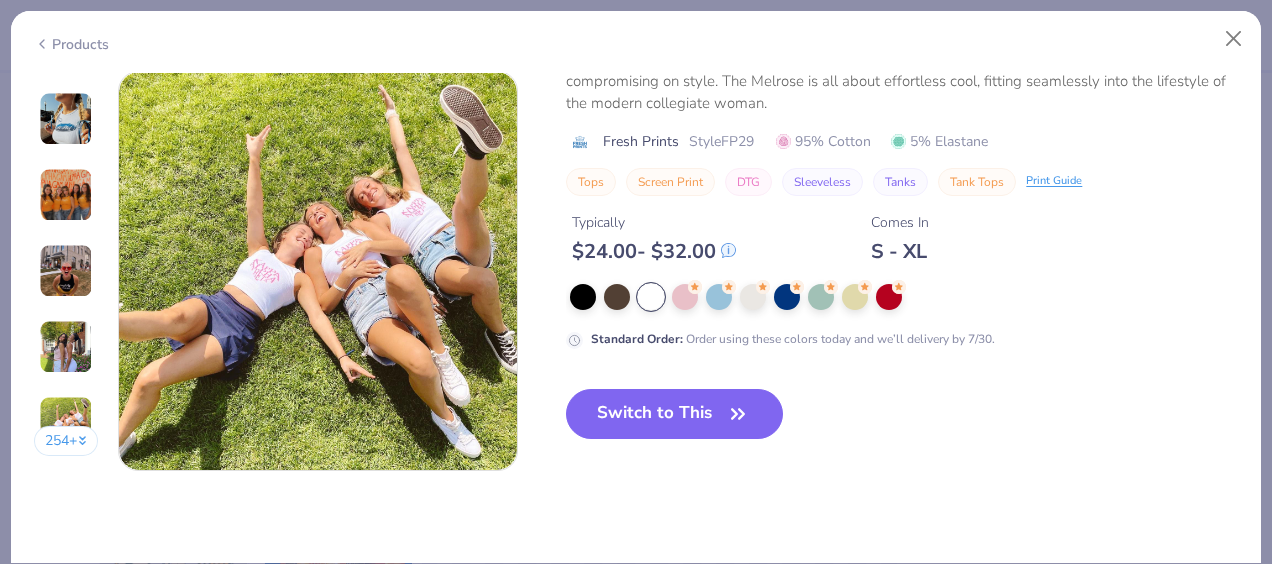 scroll, scrollTop: 2691, scrollLeft: 0, axis: vertical 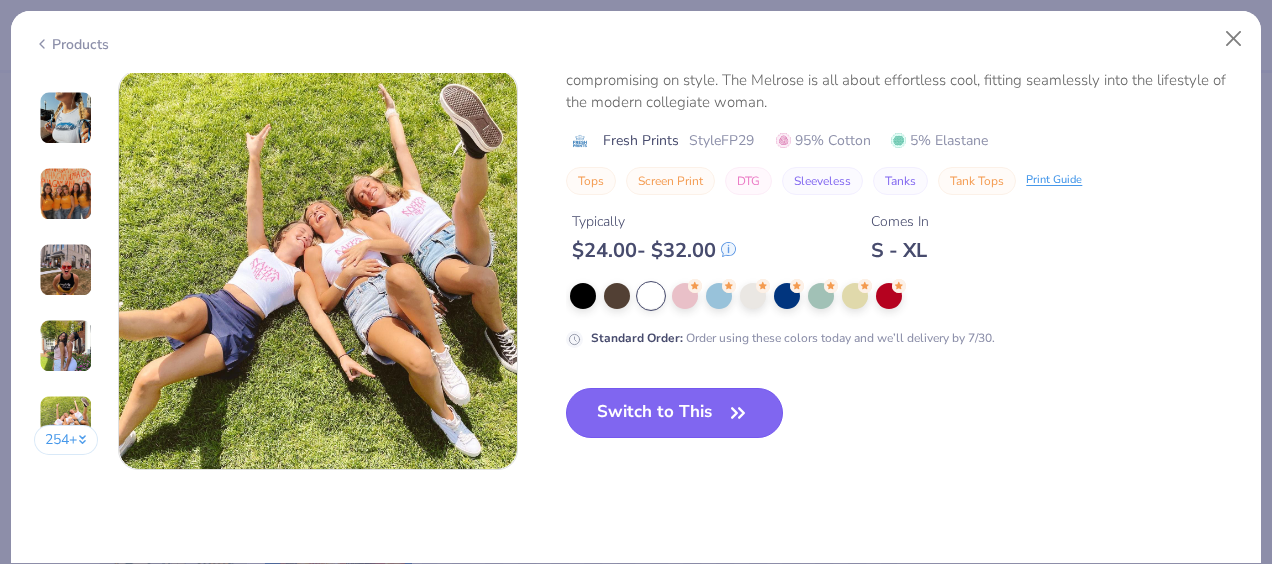 click on "Switch to This" at bounding box center [674, 413] 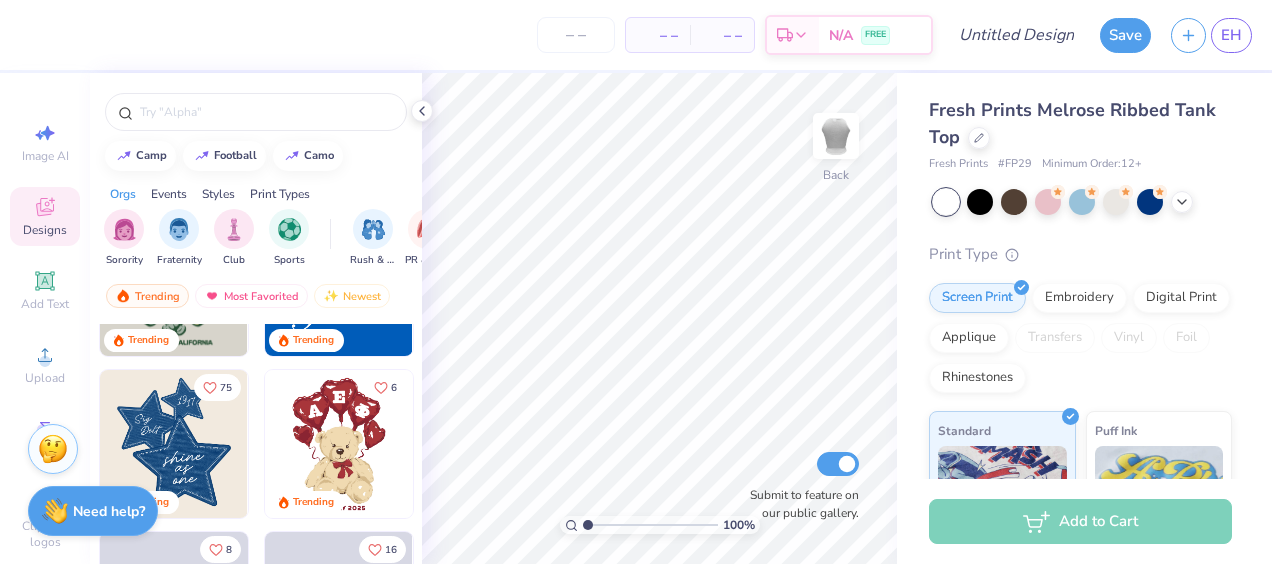 scroll, scrollTop: 282, scrollLeft: 0, axis: vertical 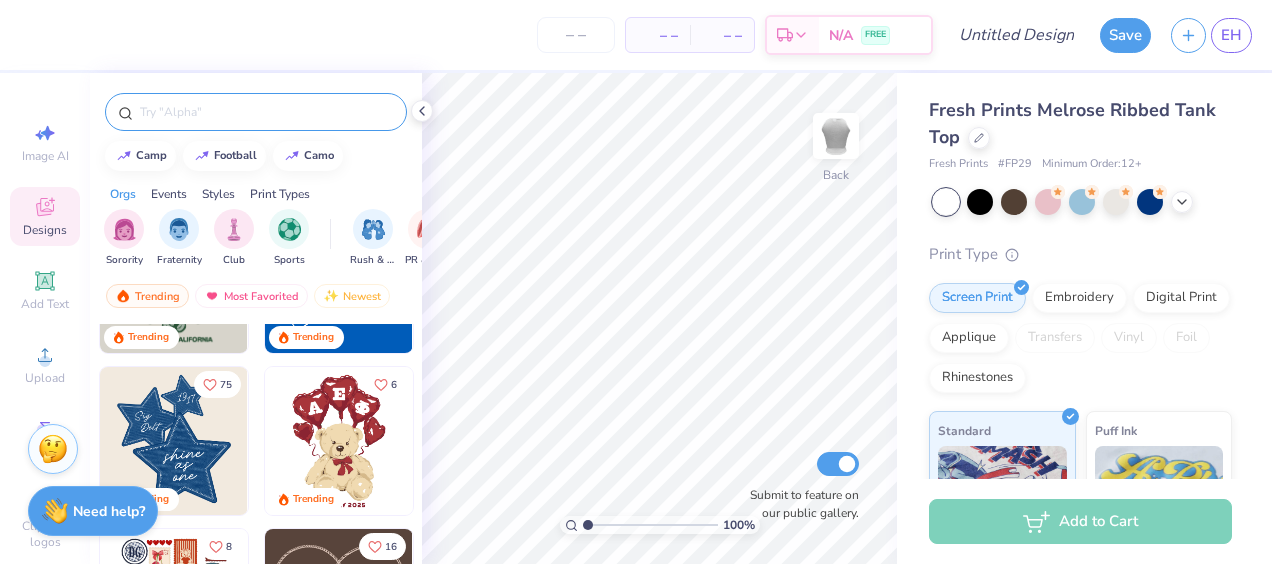 click at bounding box center (266, 112) 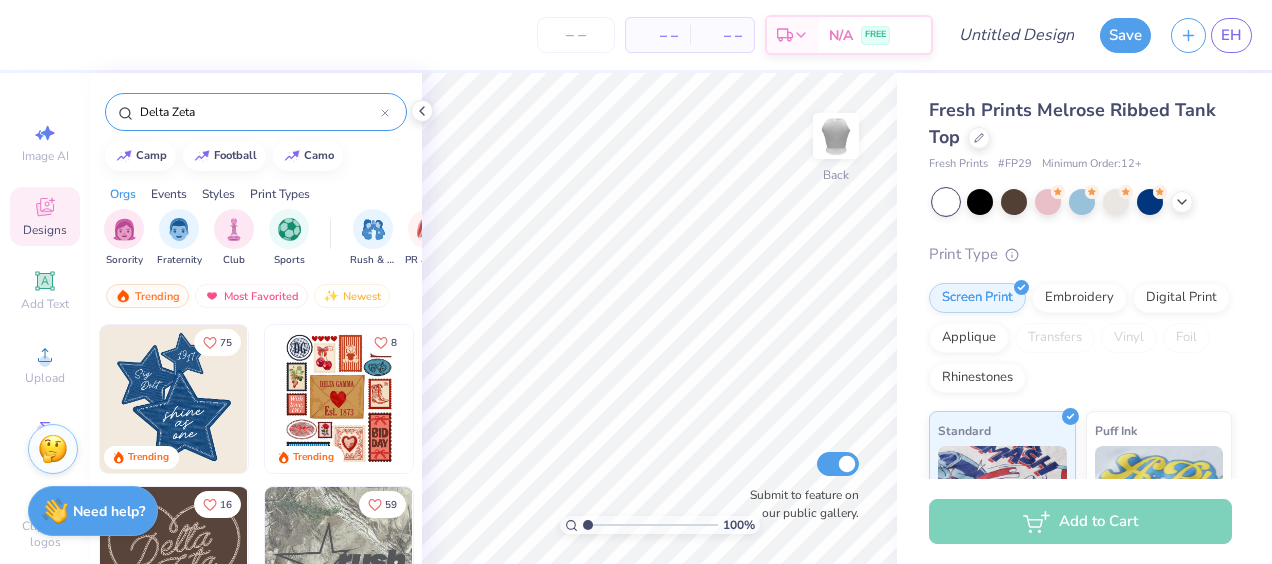 type on "Delta Zeta" 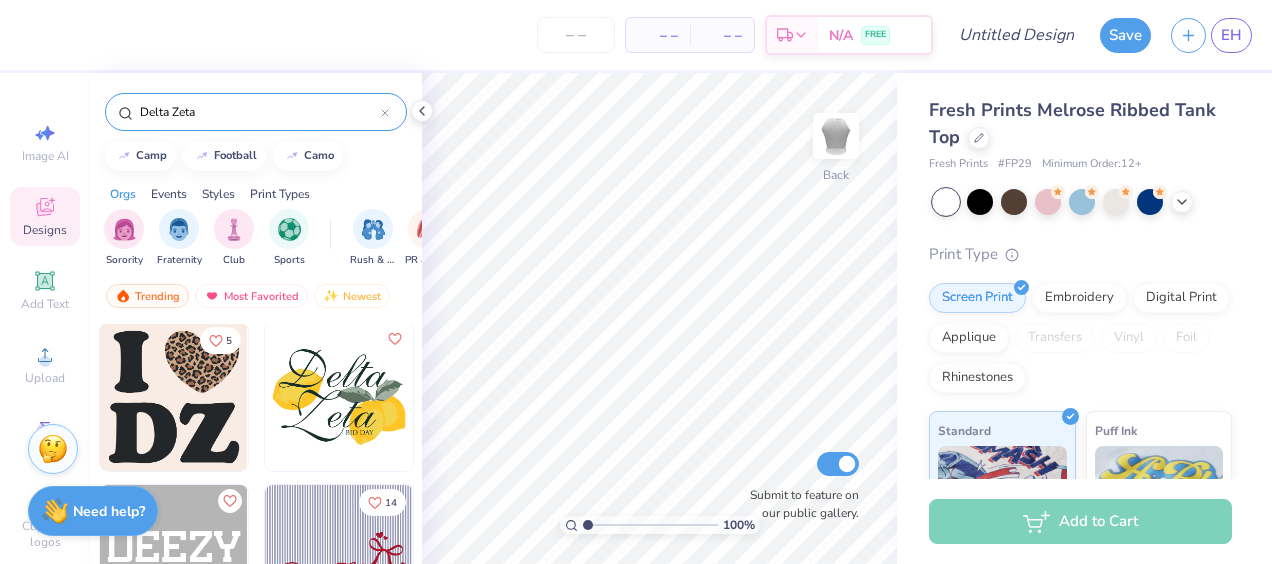 scroll, scrollTop: 2595, scrollLeft: 0, axis: vertical 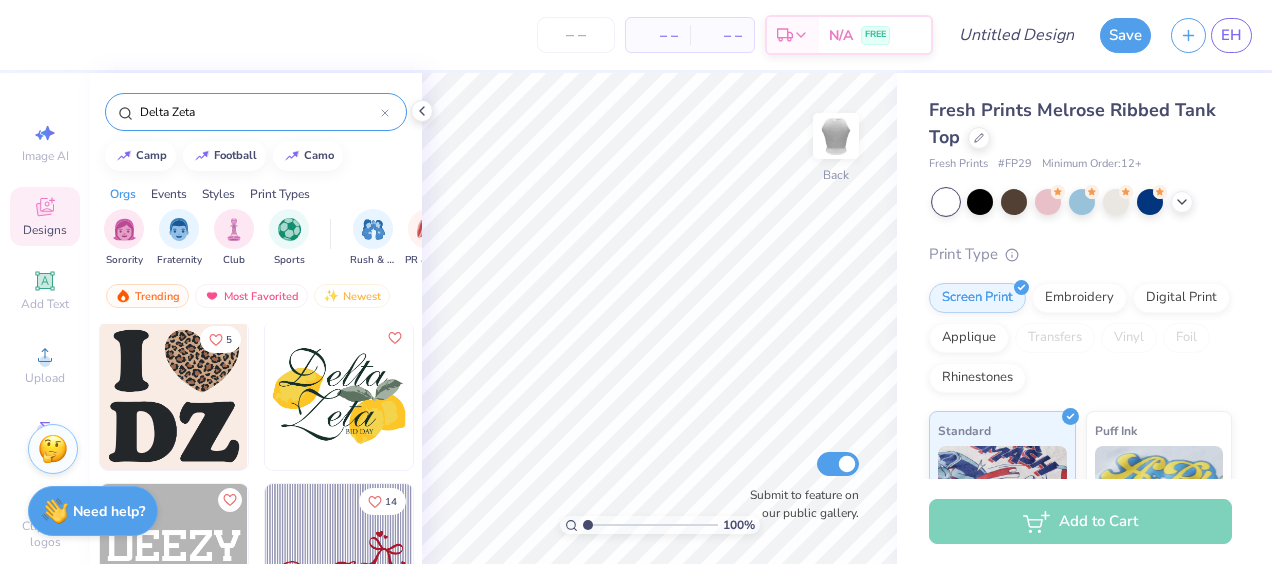 click at bounding box center [174, 396] 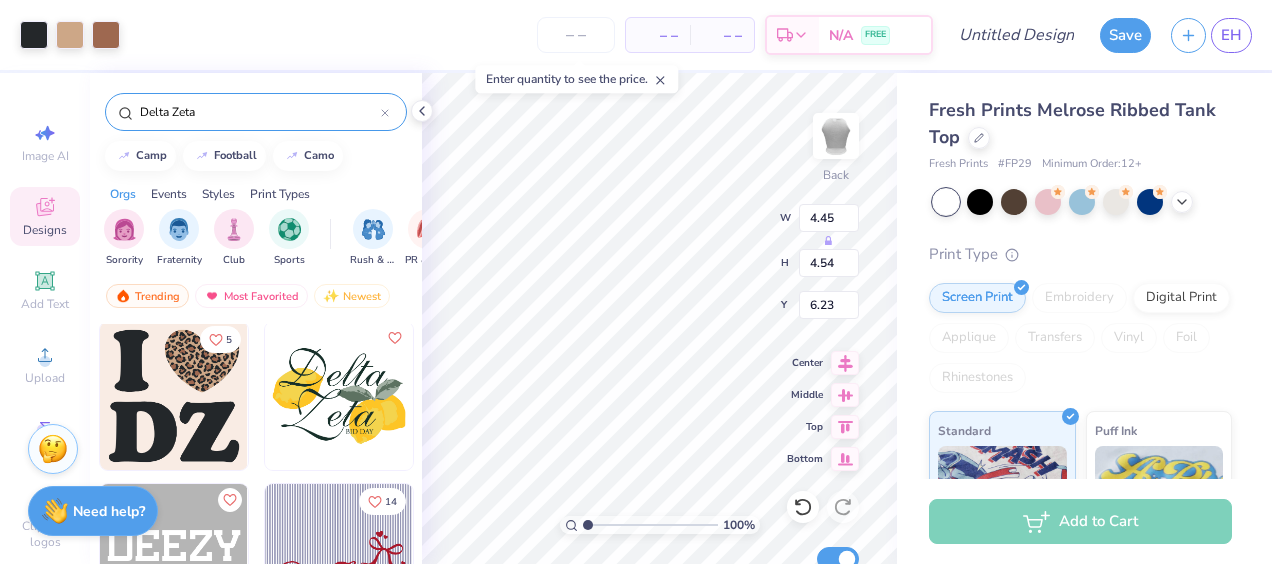 type on "2.87" 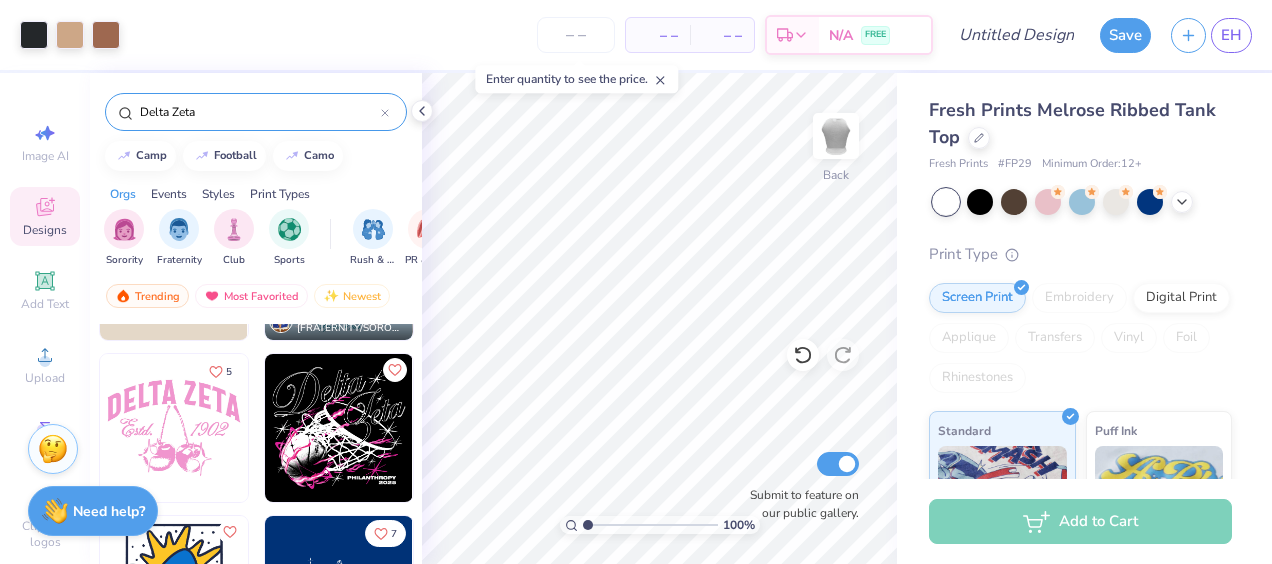 scroll, scrollTop: 5159, scrollLeft: 0, axis: vertical 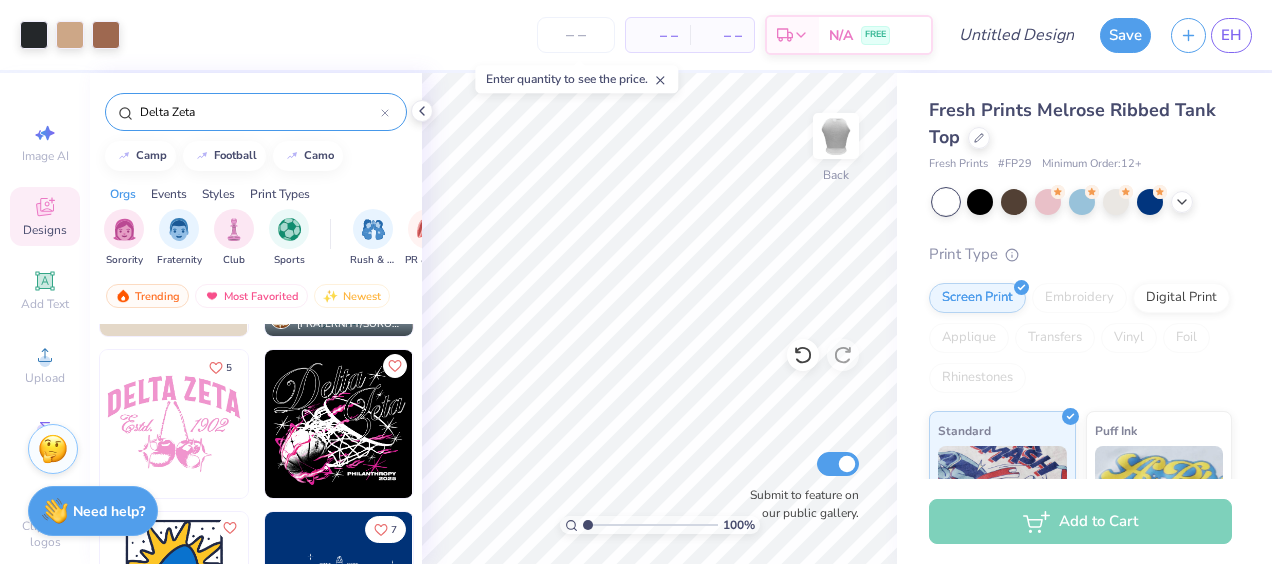 click at bounding box center (174, 424) 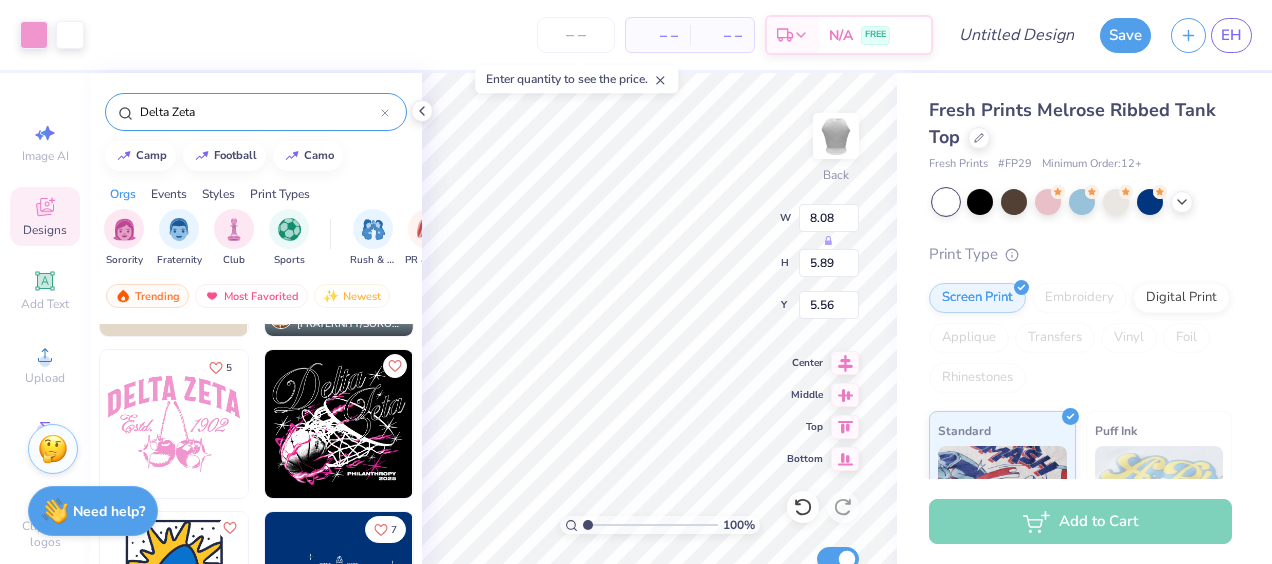 type on "4.45" 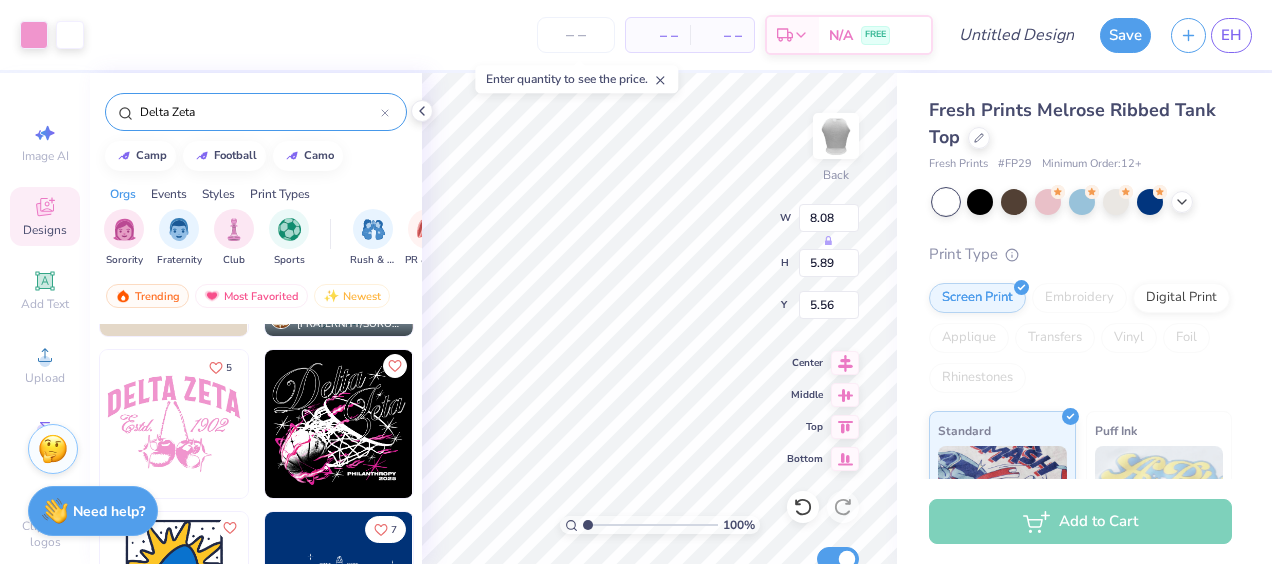 type on "4.54" 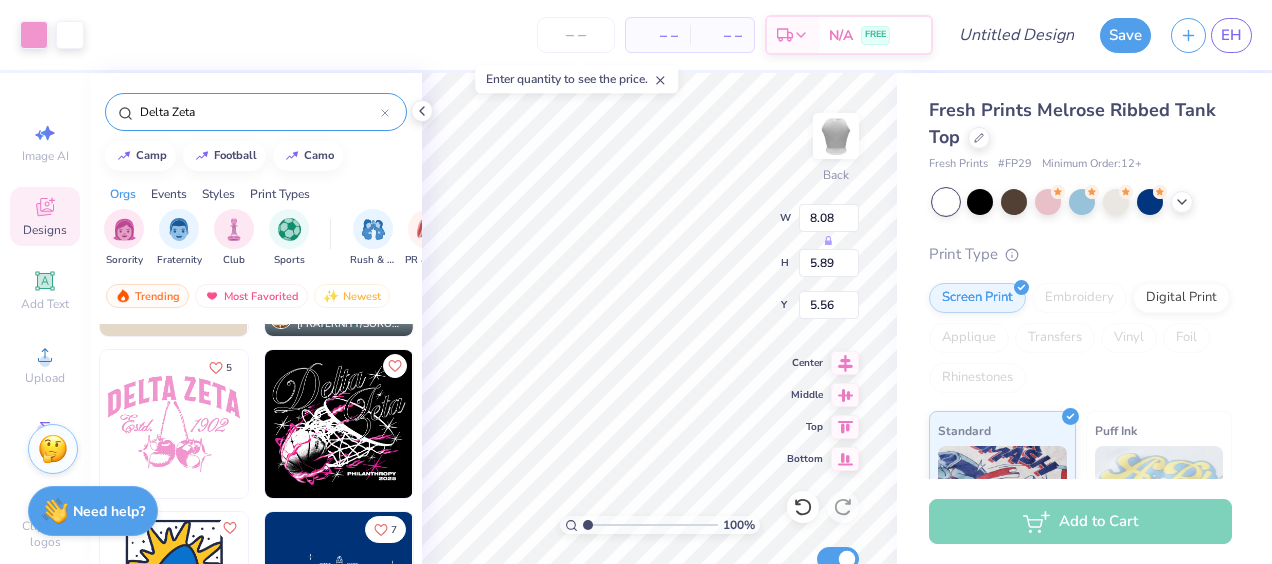 type on "2.87" 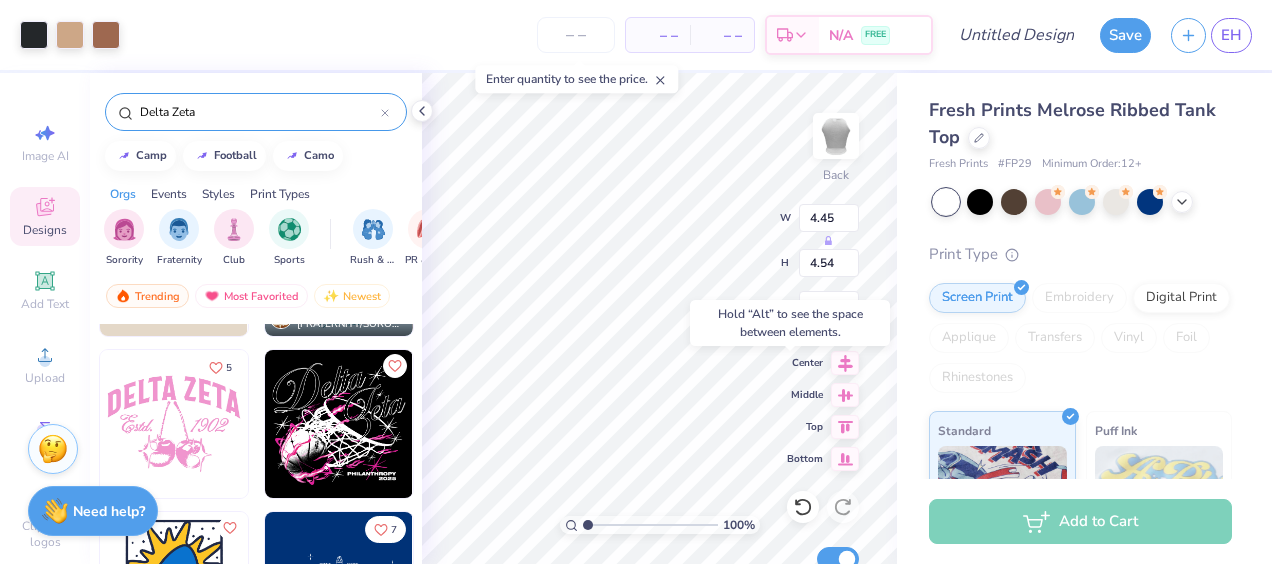 type on "8.08" 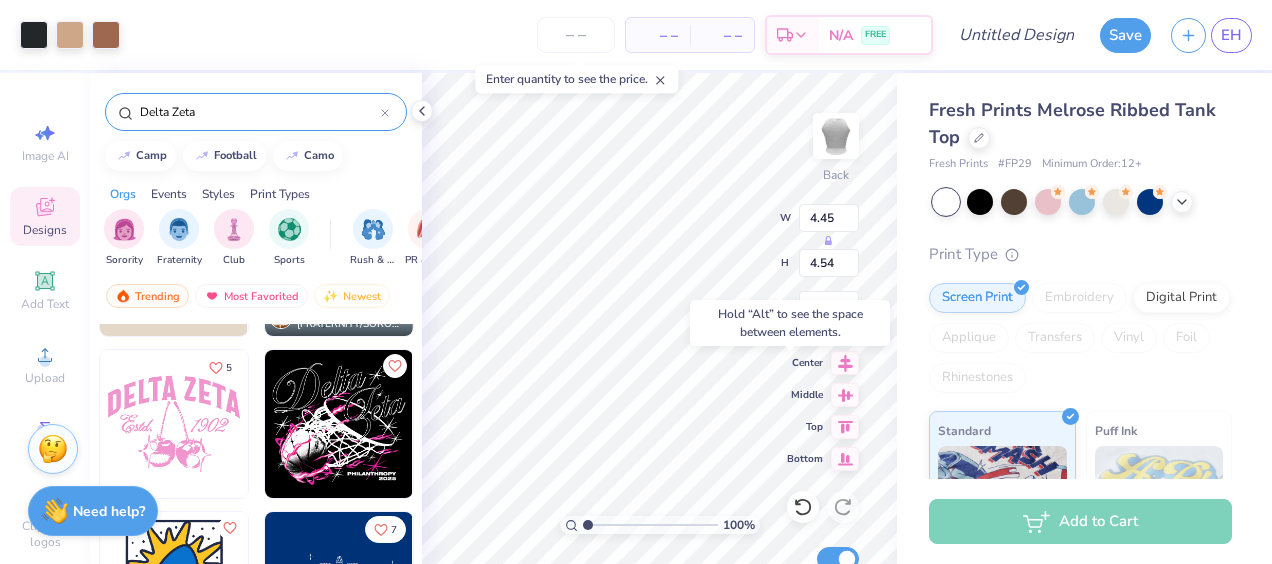 type on "5.89" 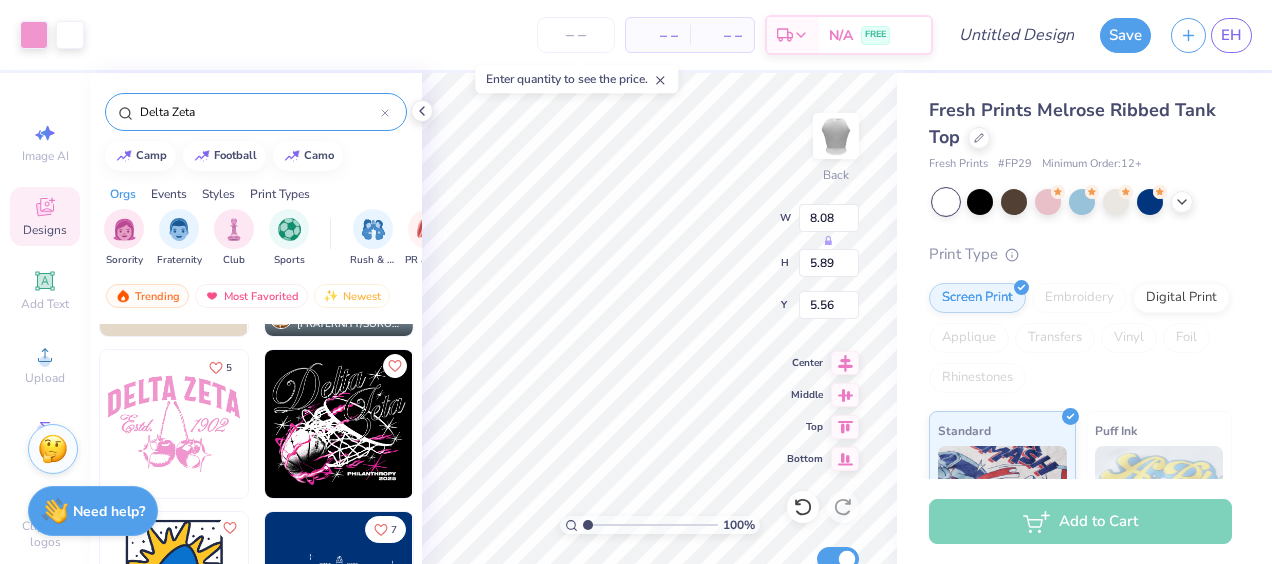 type on "2.87" 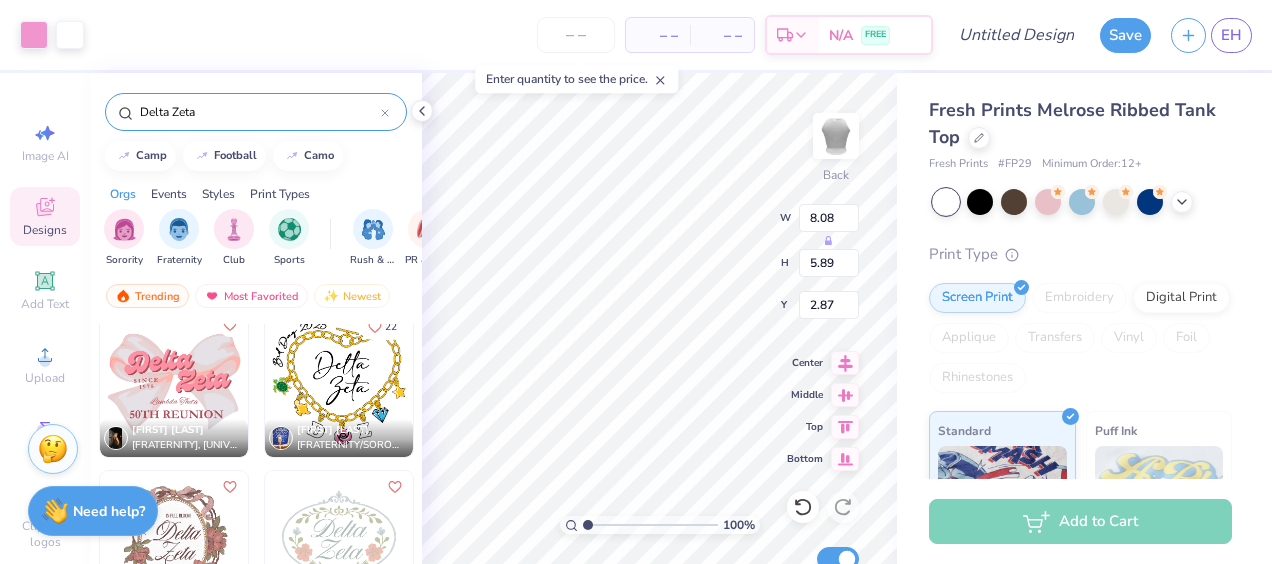 scroll, scrollTop: 661, scrollLeft: 0, axis: vertical 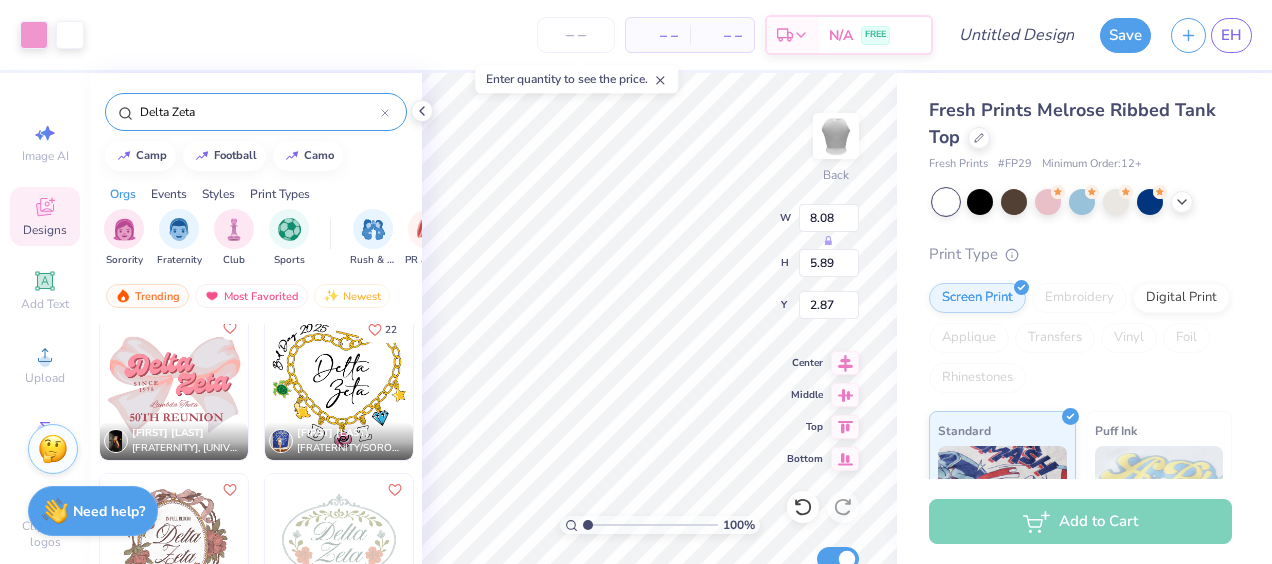 click on "– –" at bounding box center [658, 35] 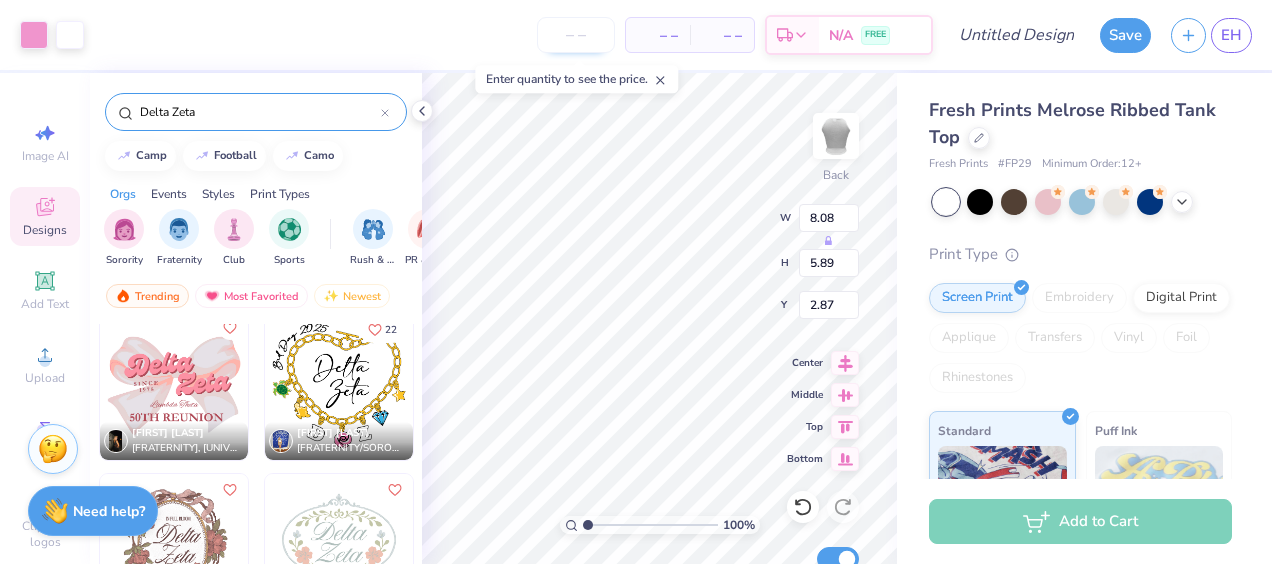 click at bounding box center (576, 35) 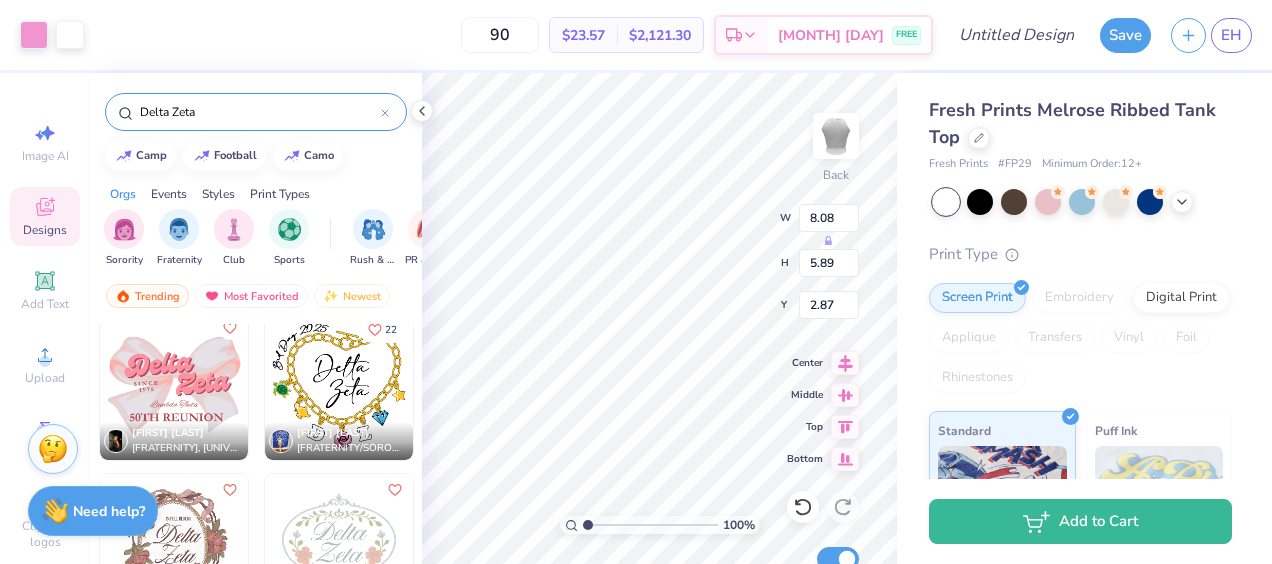 type on "90" 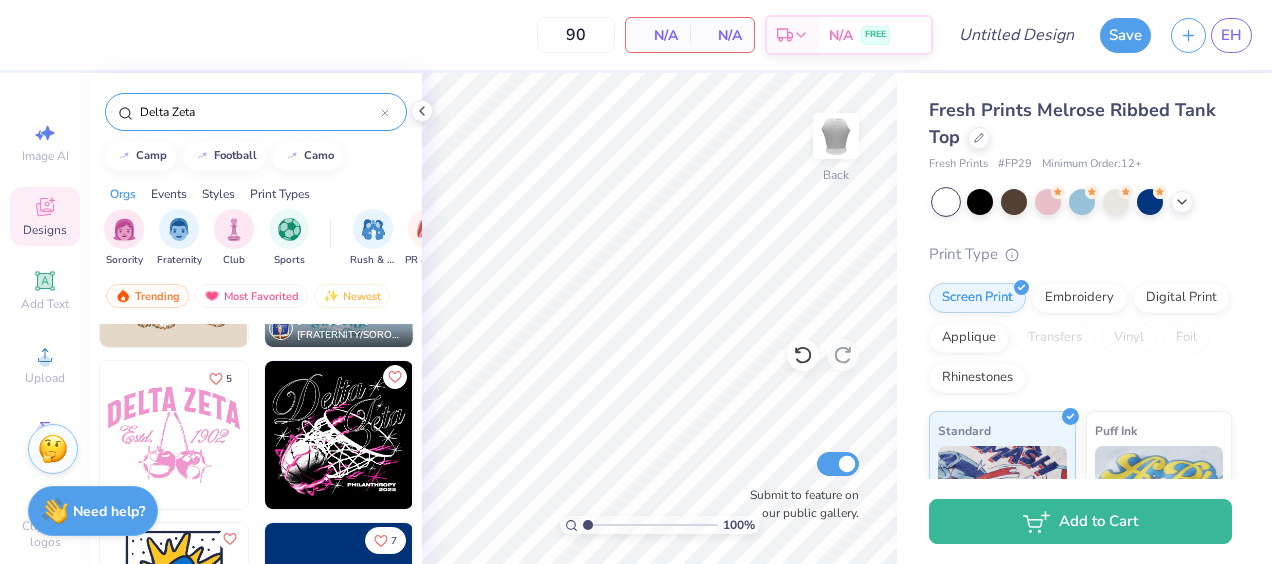 scroll, scrollTop: 5186, scrollLeft: 0, axis: vertical 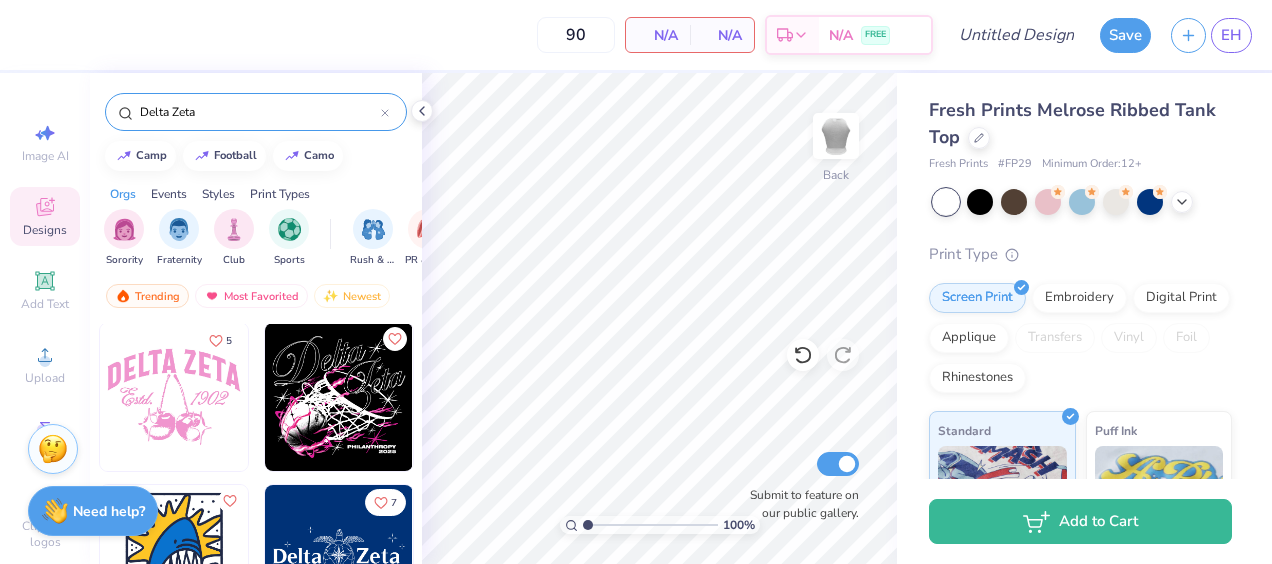 click at bounding box center (174, 397) 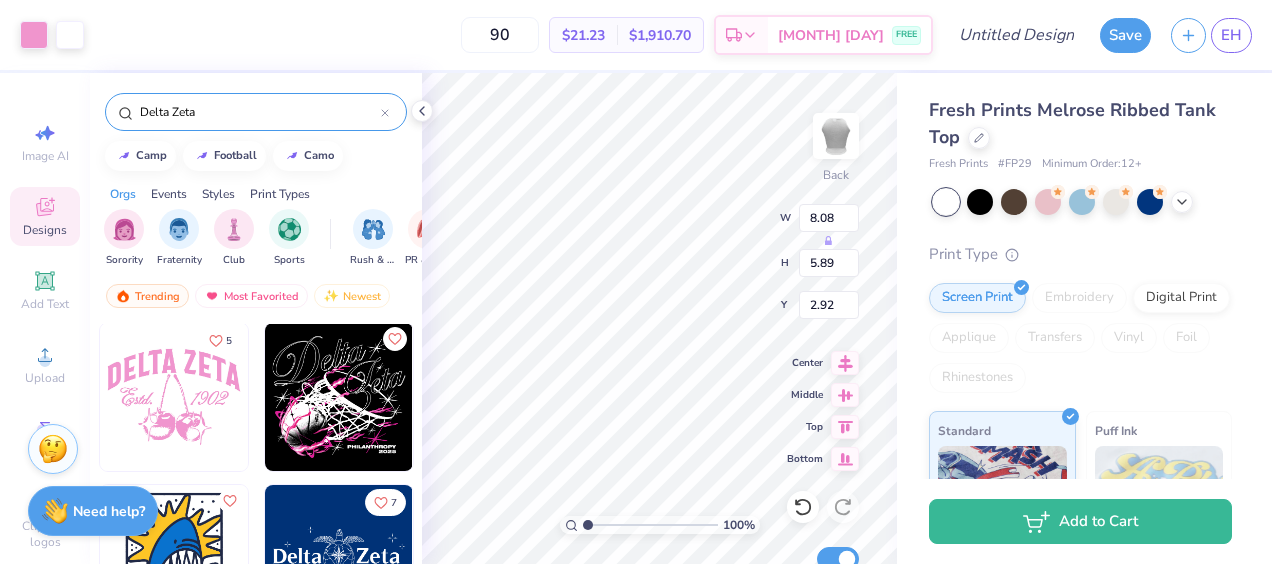 type on "2.92" 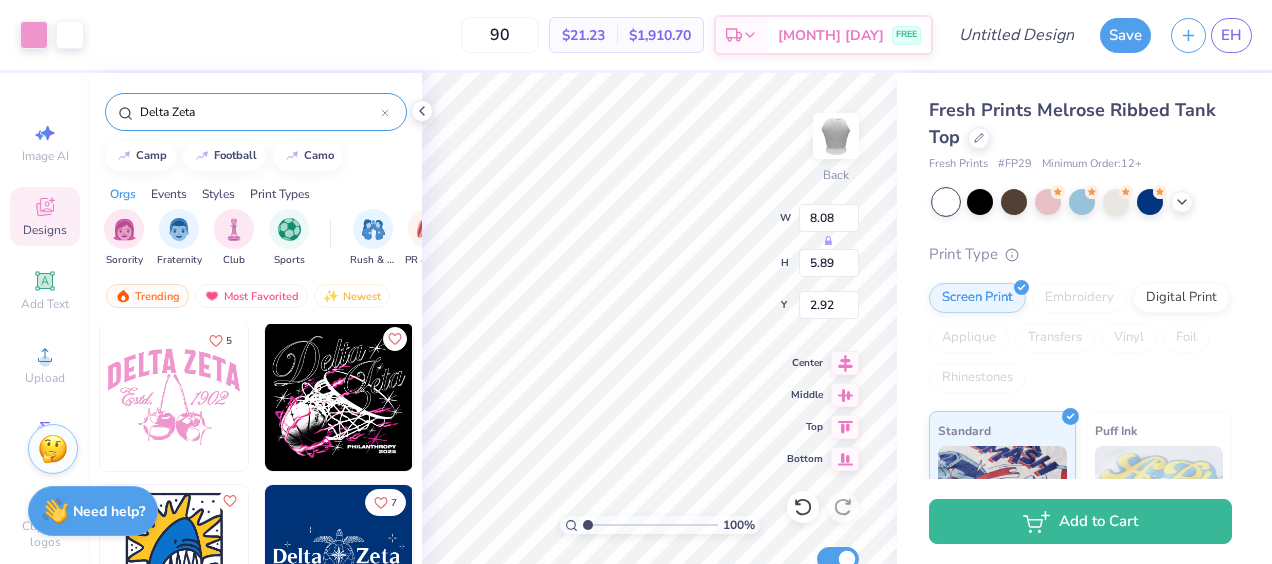 click on "Delta Zeta" at bounding box center [256, 107] 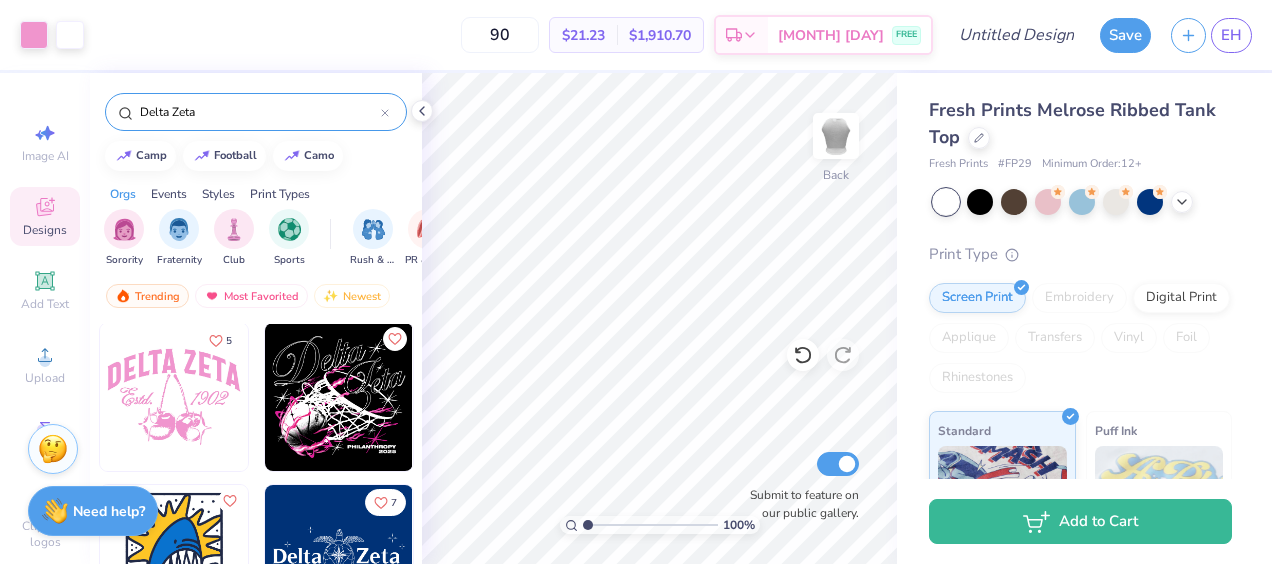 scroll, scrollTop: 4760, scrollLeft: 0, axis: vertical 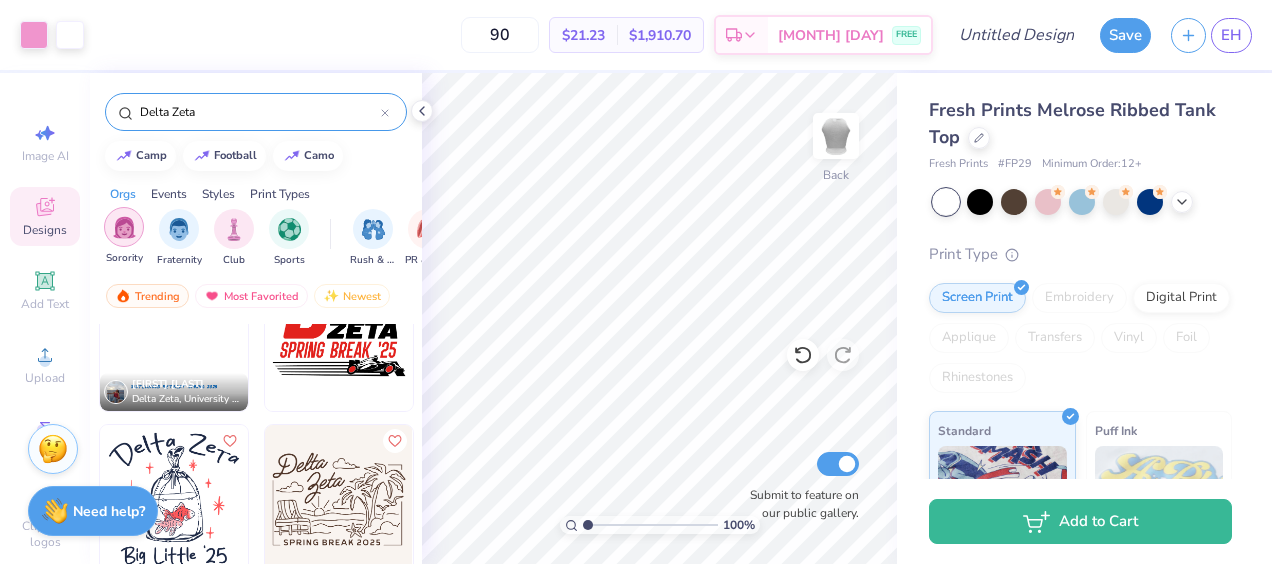 click at bounding box center (124, 227) 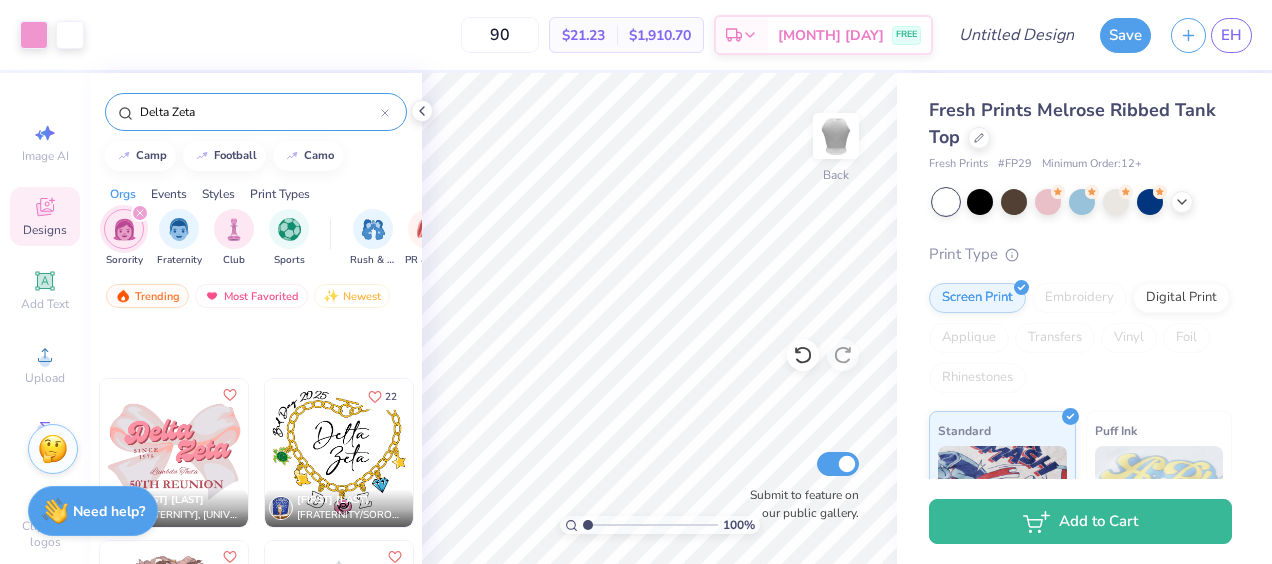 scroll, scrollTop: 930, scrollLeft: 0, axis: vertical 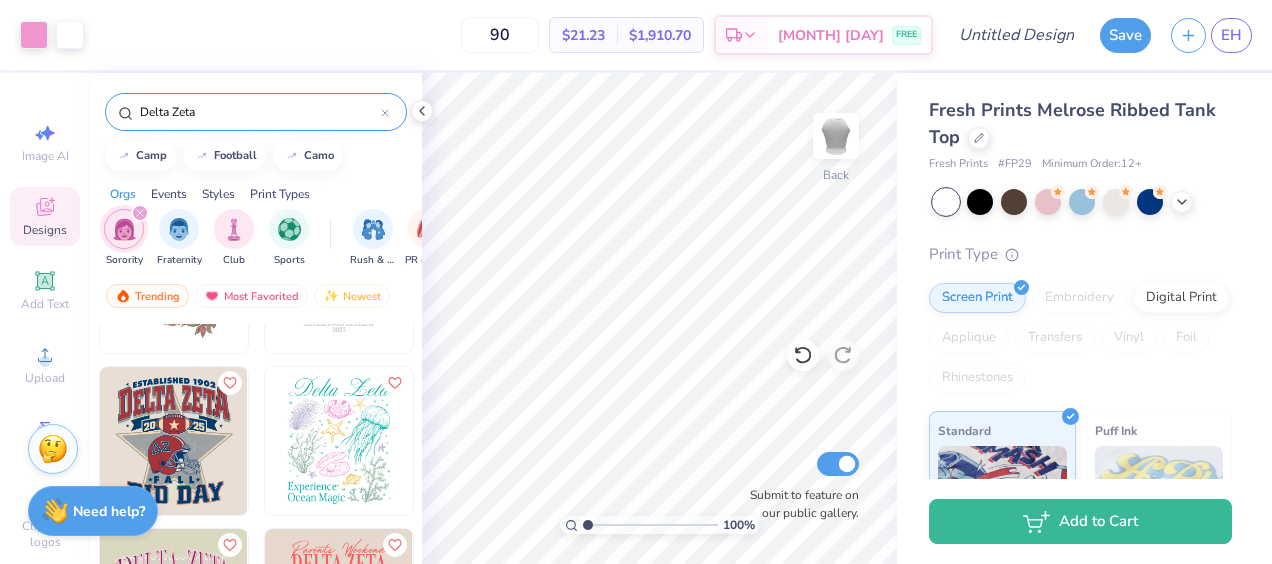click on "Delta Zeta" at bounding box center (259, 112) 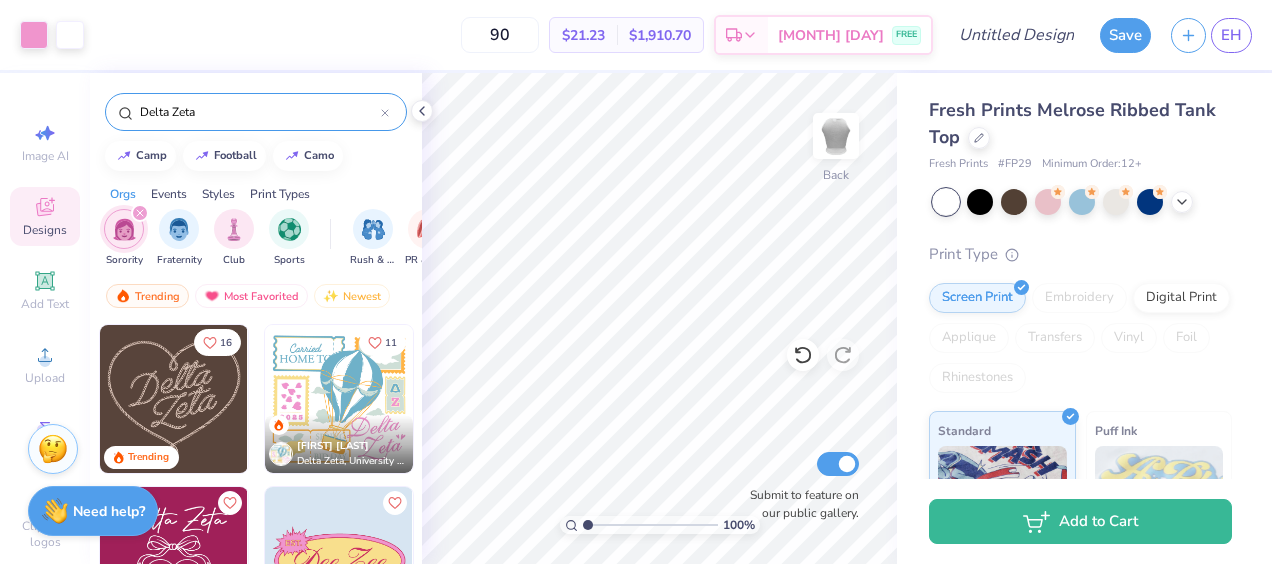 click on "Delta Zeta" at bounding box center [256, 112] 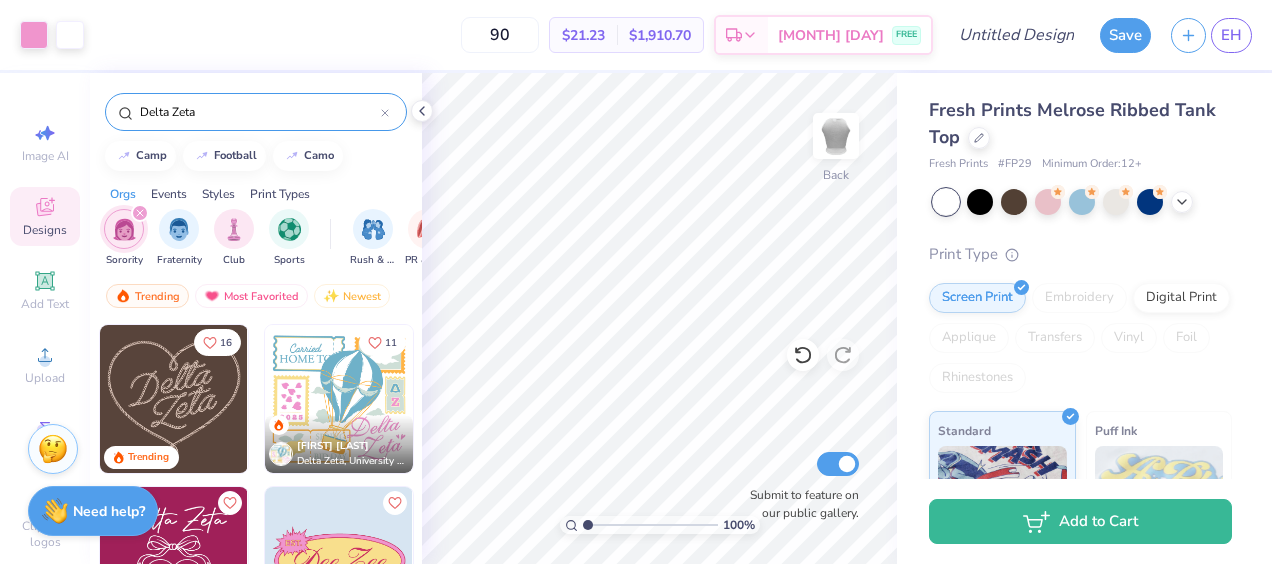 click at bounding box center [385, 112] 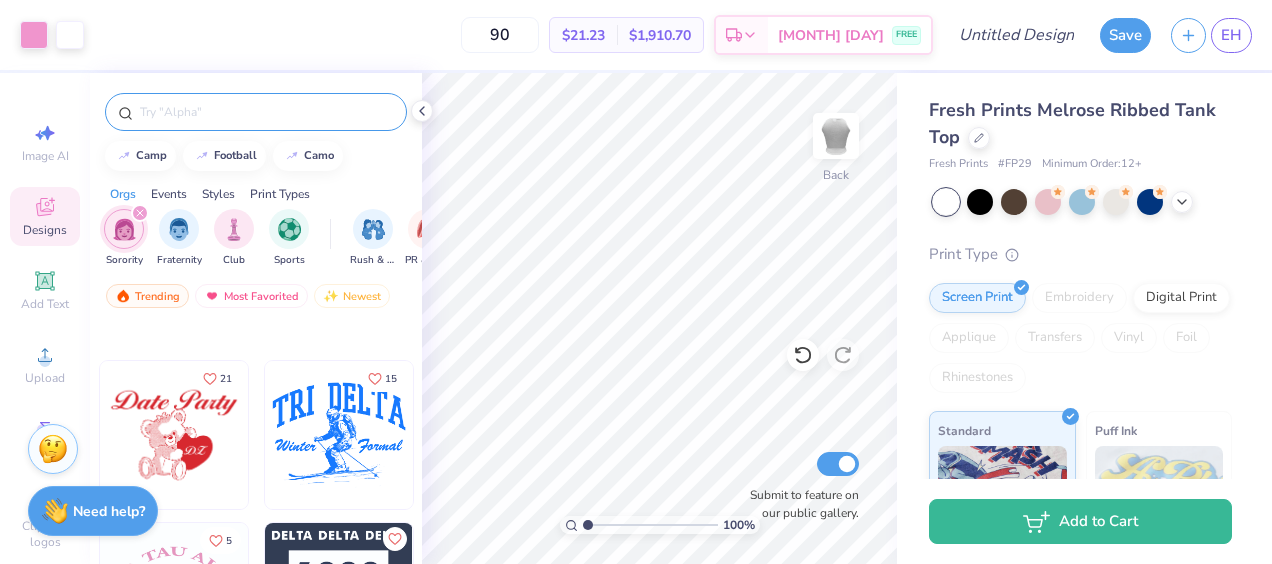 scroll, scrollTop: 45343, scrollLeft: 0, axis: vertical 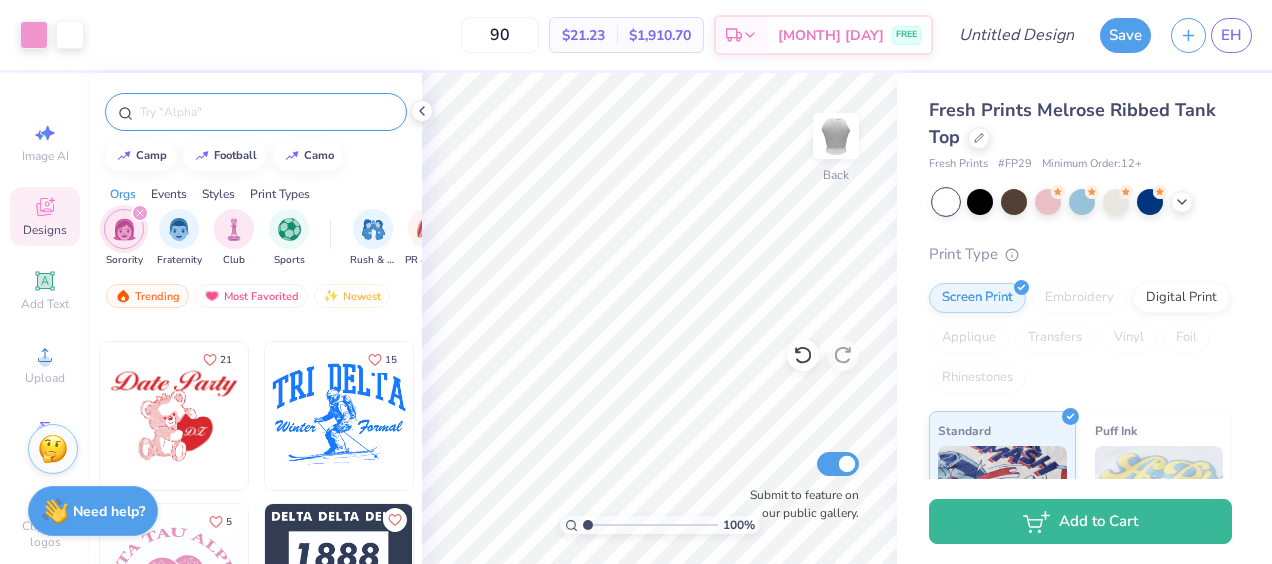 click at bounding box center [339, 416] 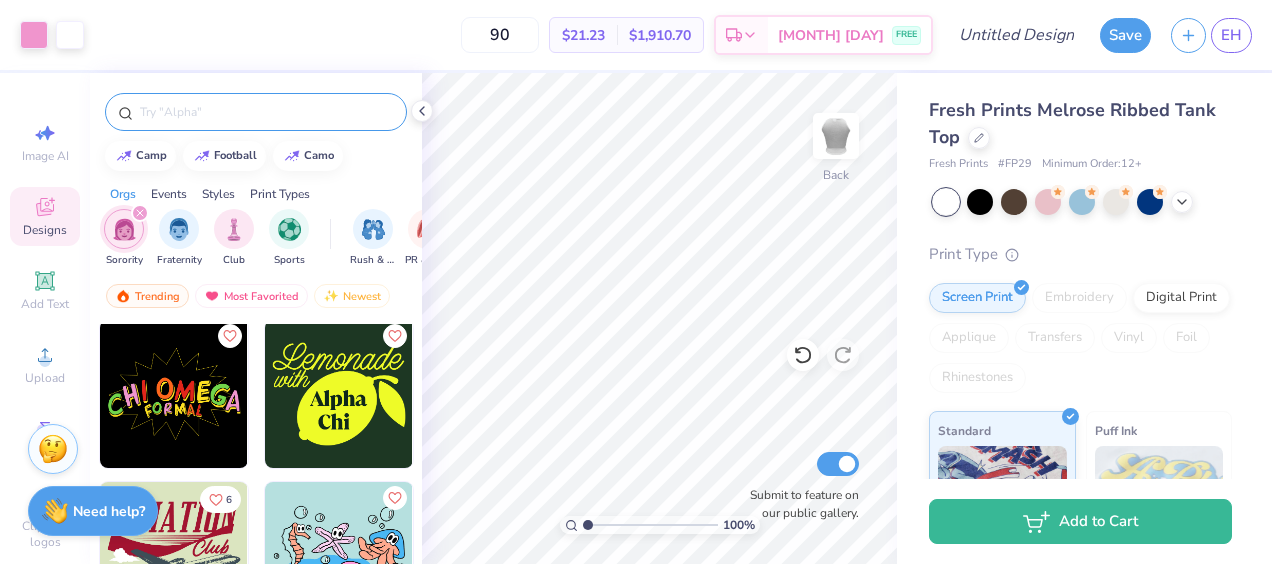 scroll, scrollTop: 46336, scrollLeft: 0, axis: vertical 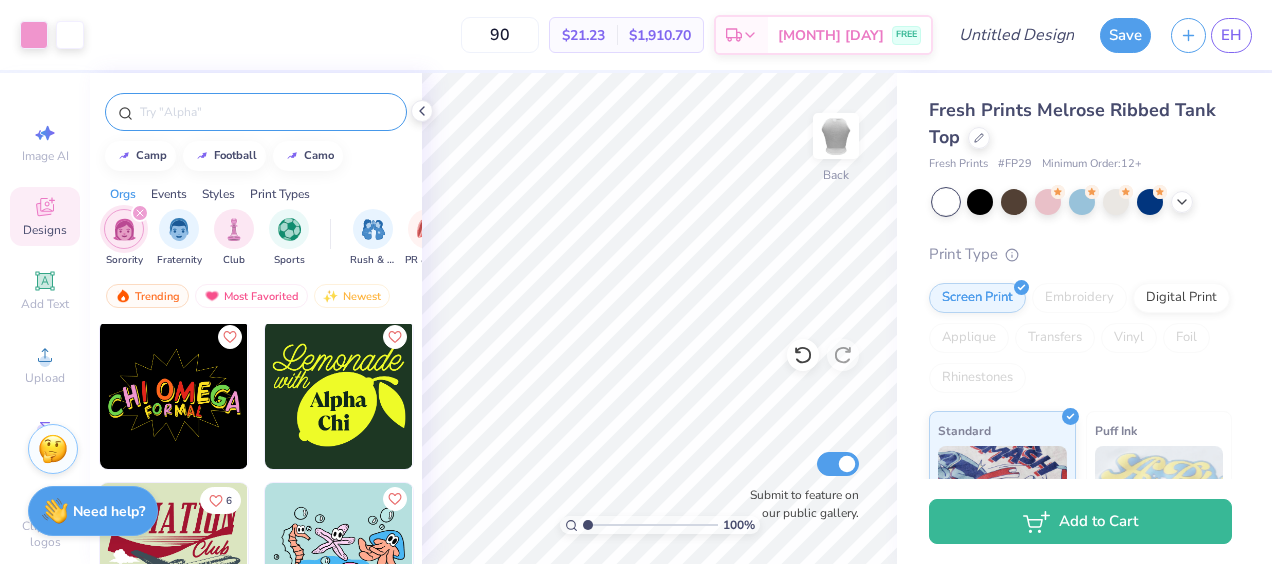 click at bounding box center [266, 112] 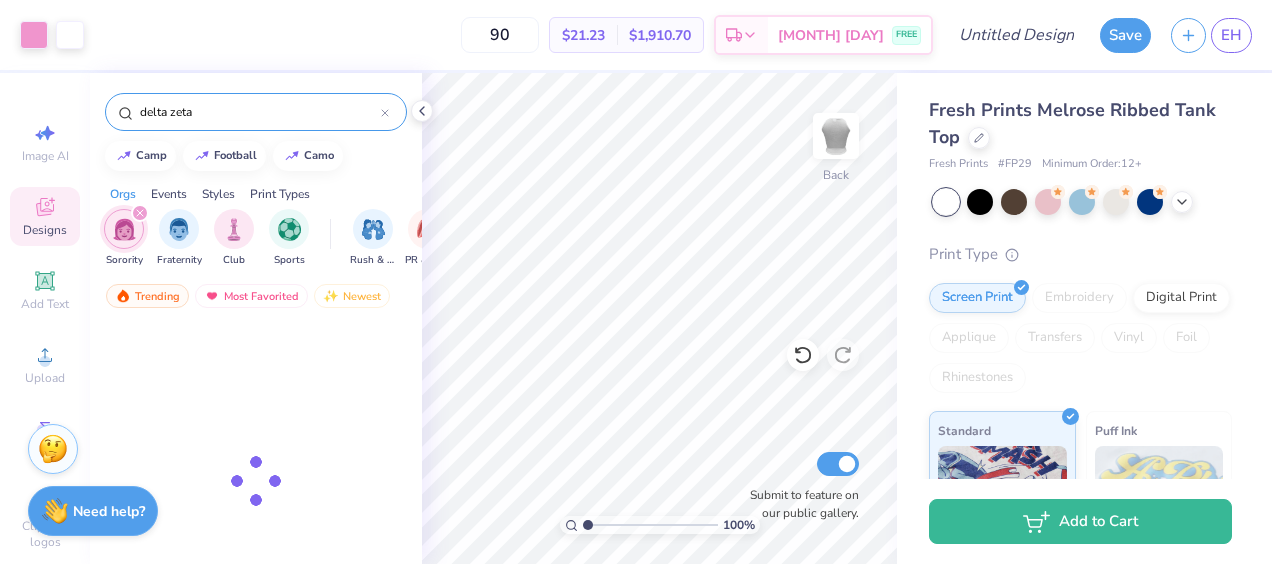 type on "delta zeta" 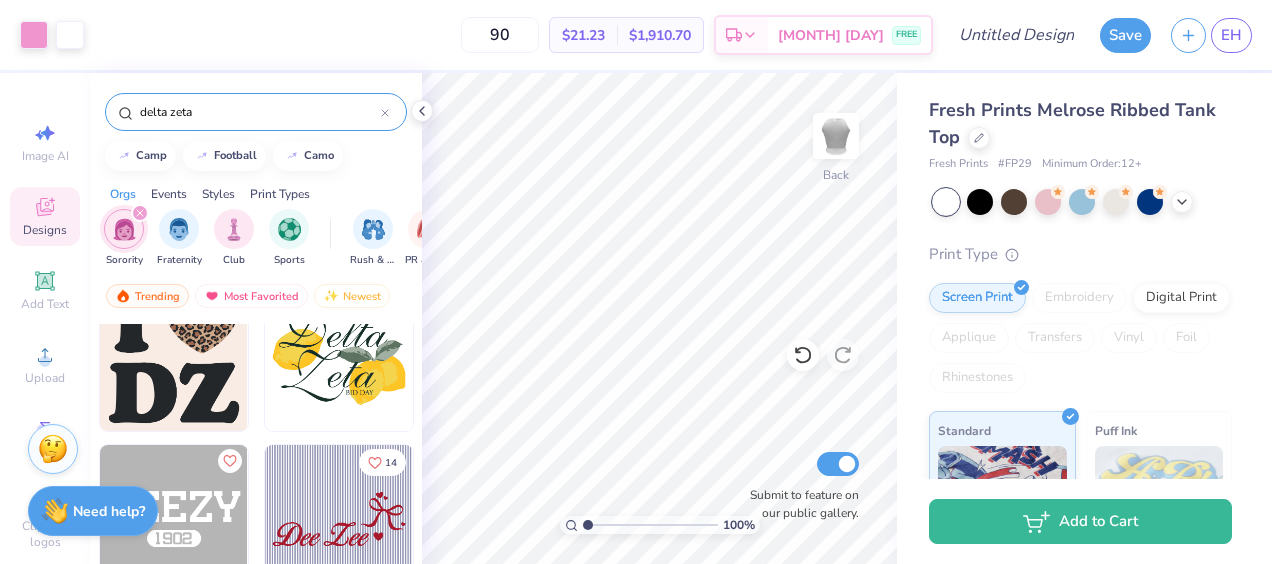 scroll, scrollTop: 2635, scrollLeft: 0, axis: vertical 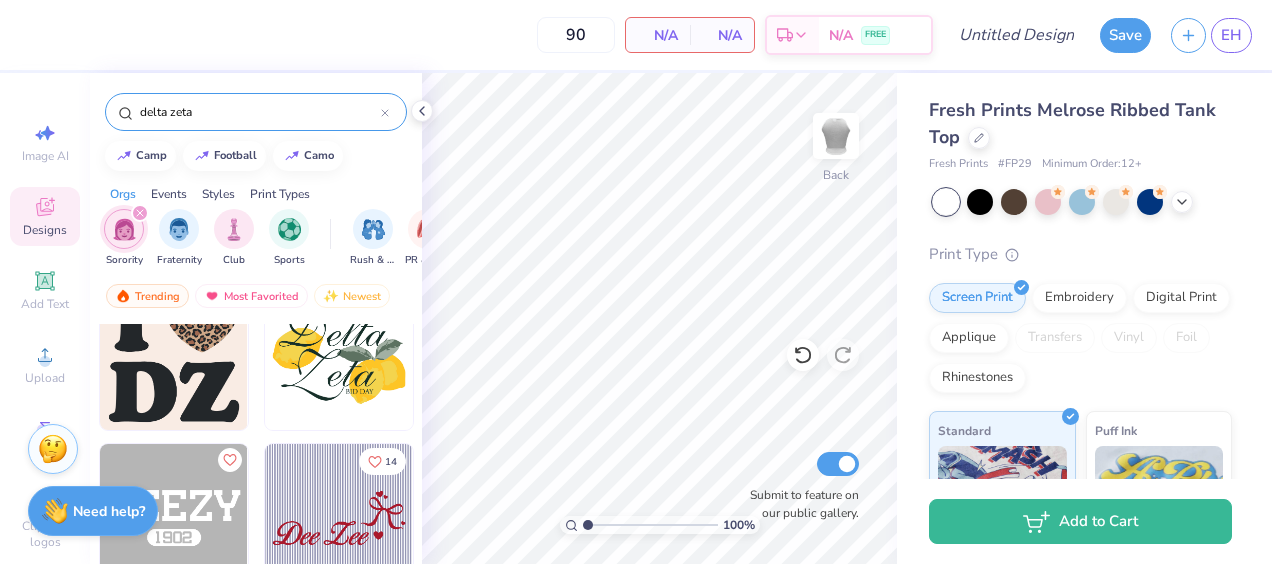 click at bounding box center (174, 356) 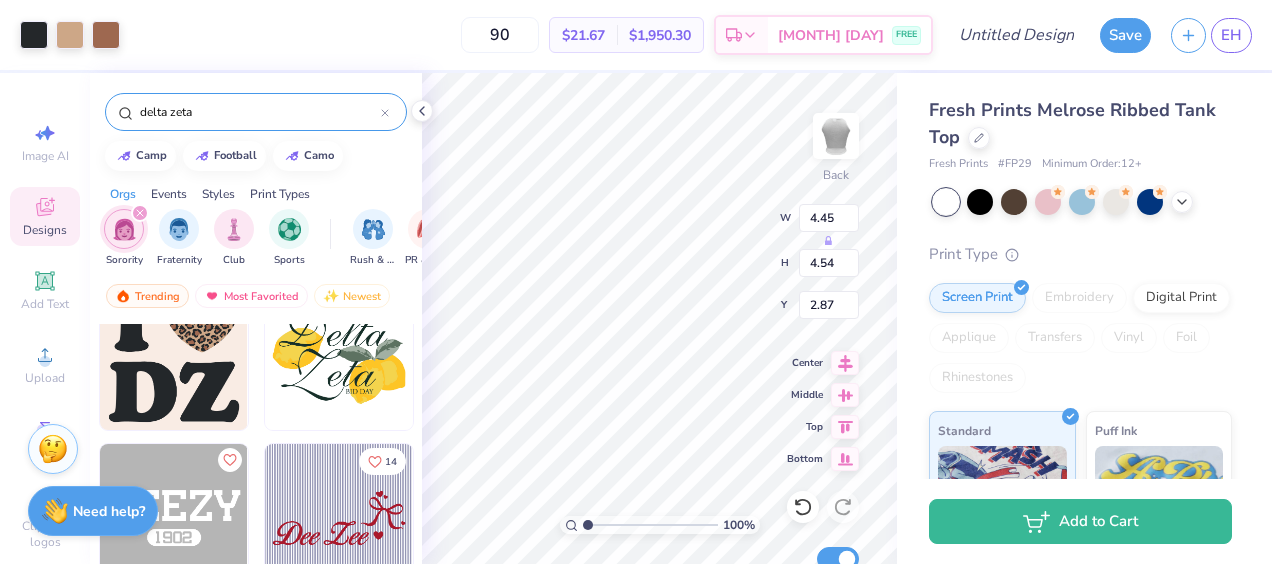 type on "2.87" 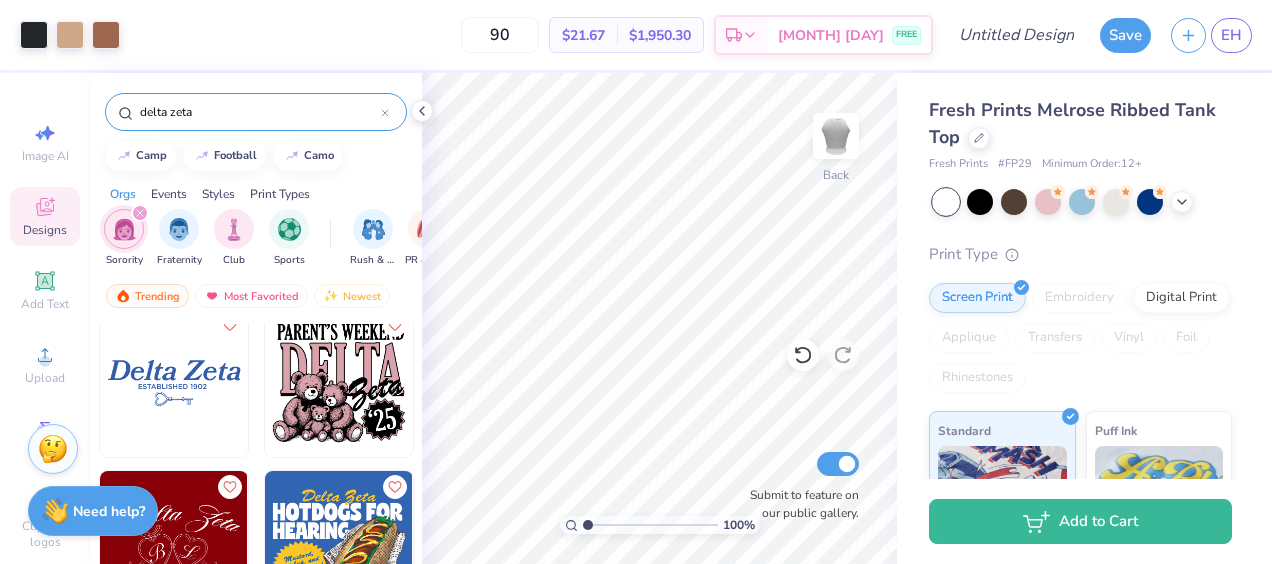 scroll, scrollTop: 3093, scrollLeft: 0, axis: vertical 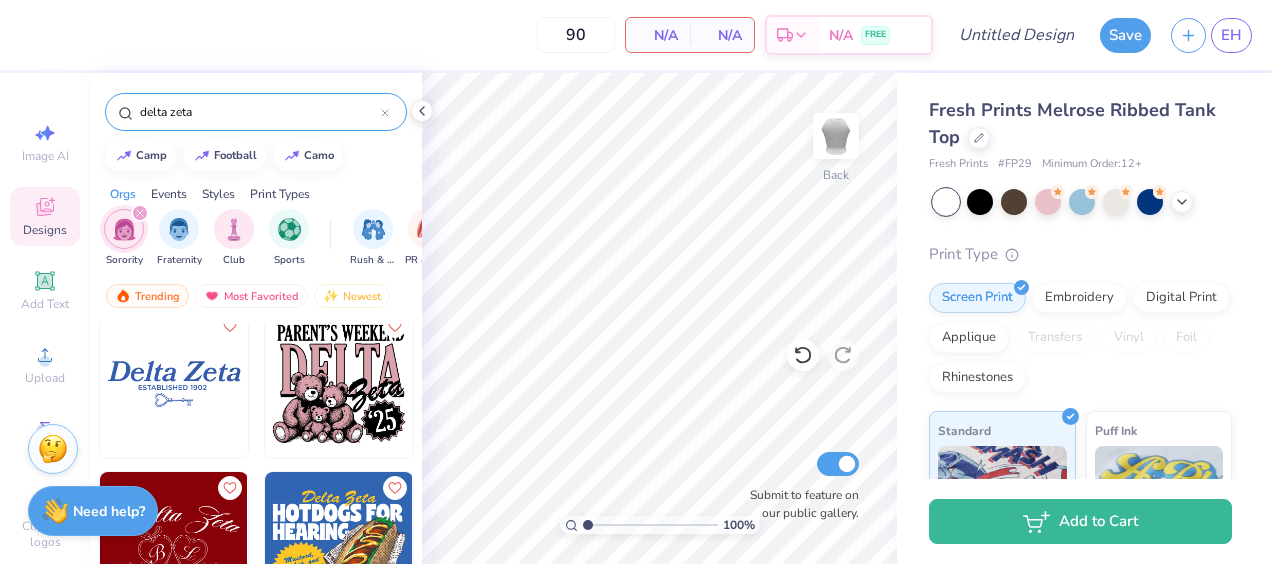 click at bounding box center [174, 384] 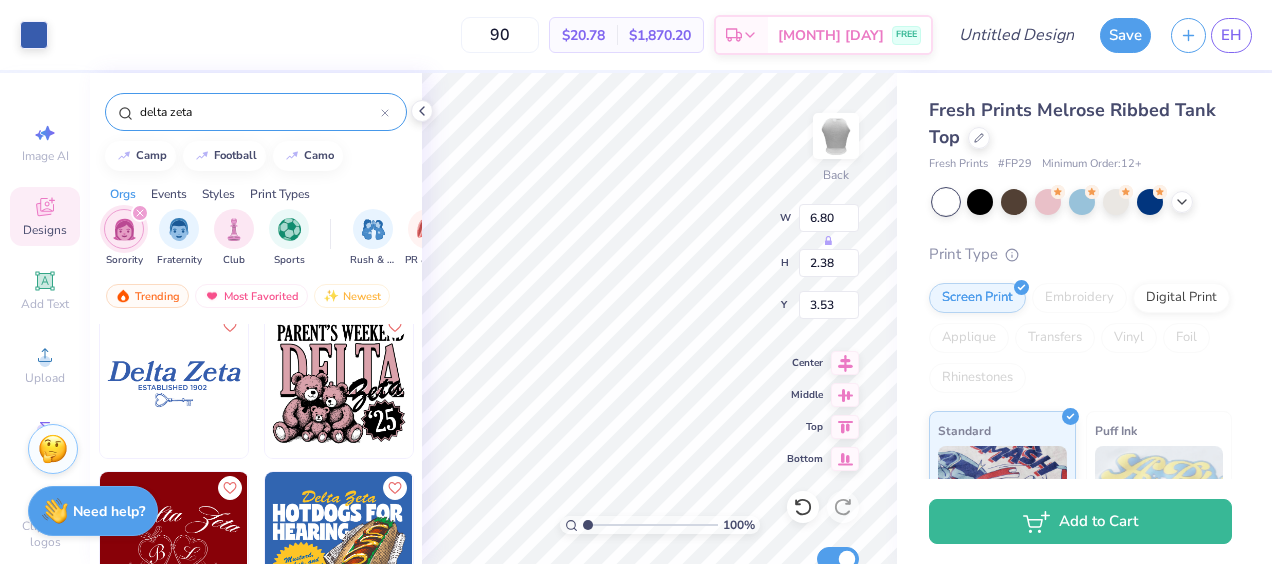 type on "3.53" 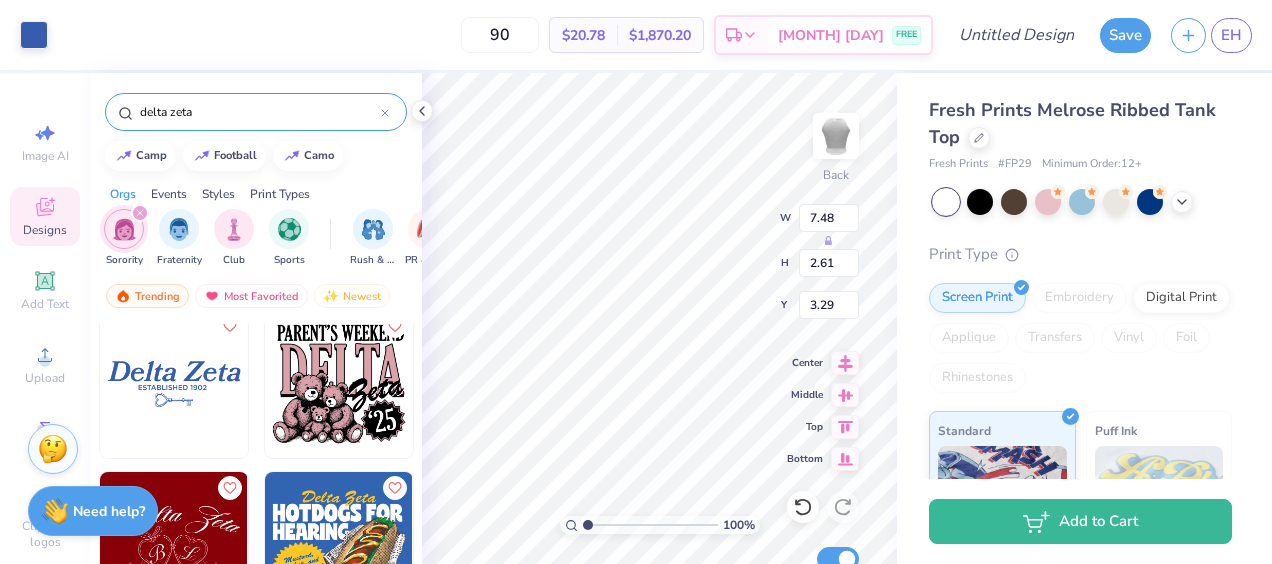 type on "7.48" 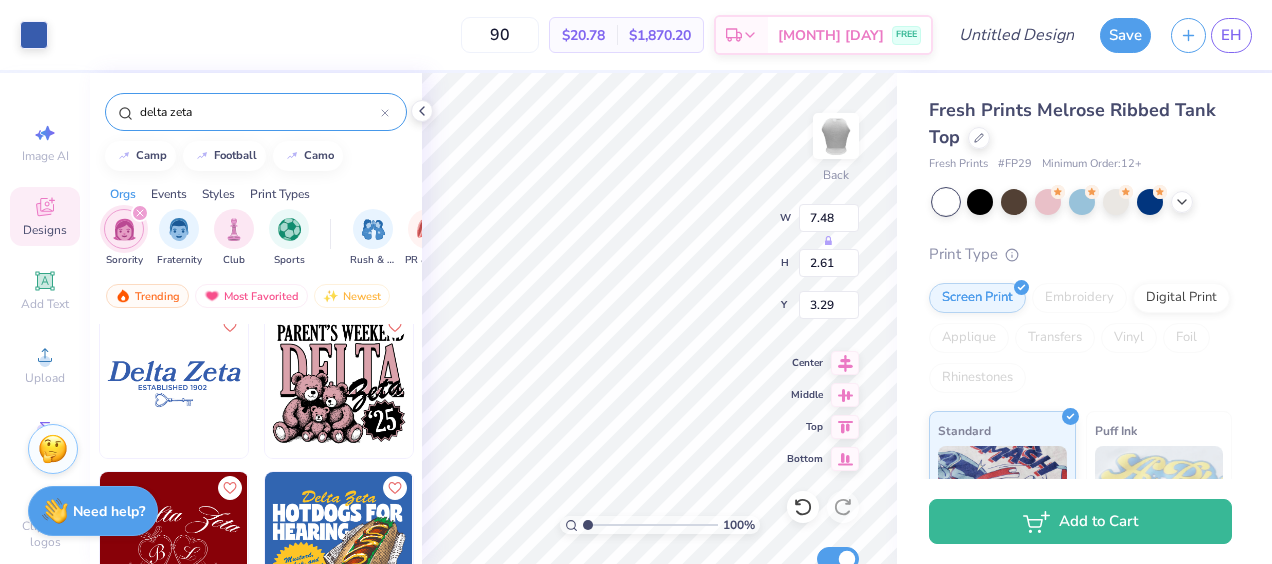 type on "2.61" 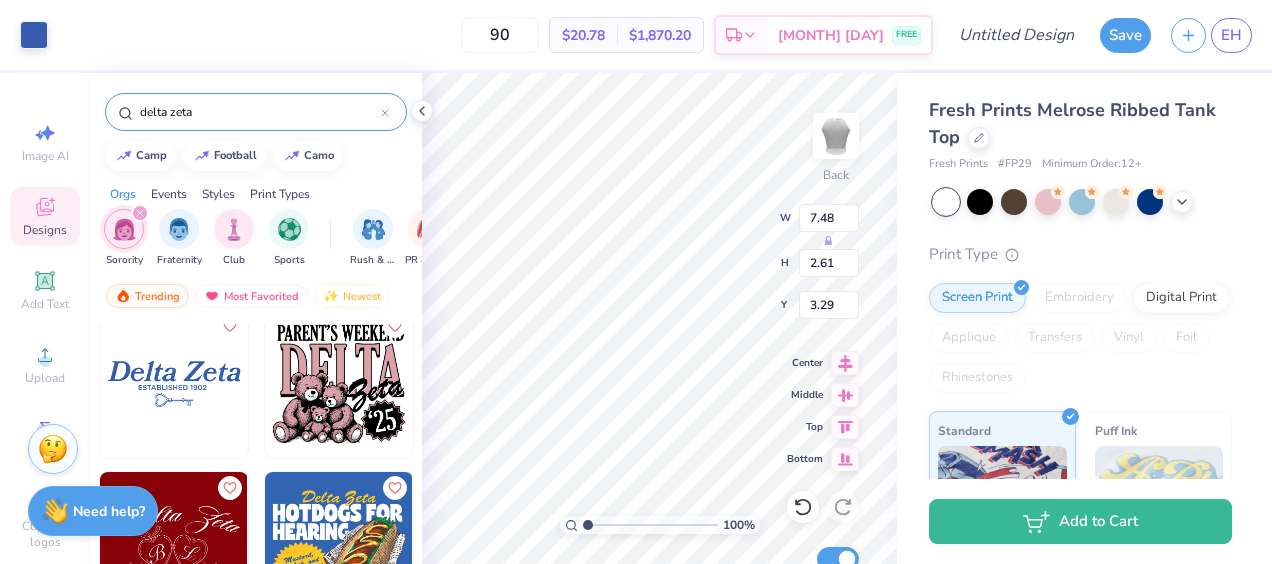 type on "3.29" 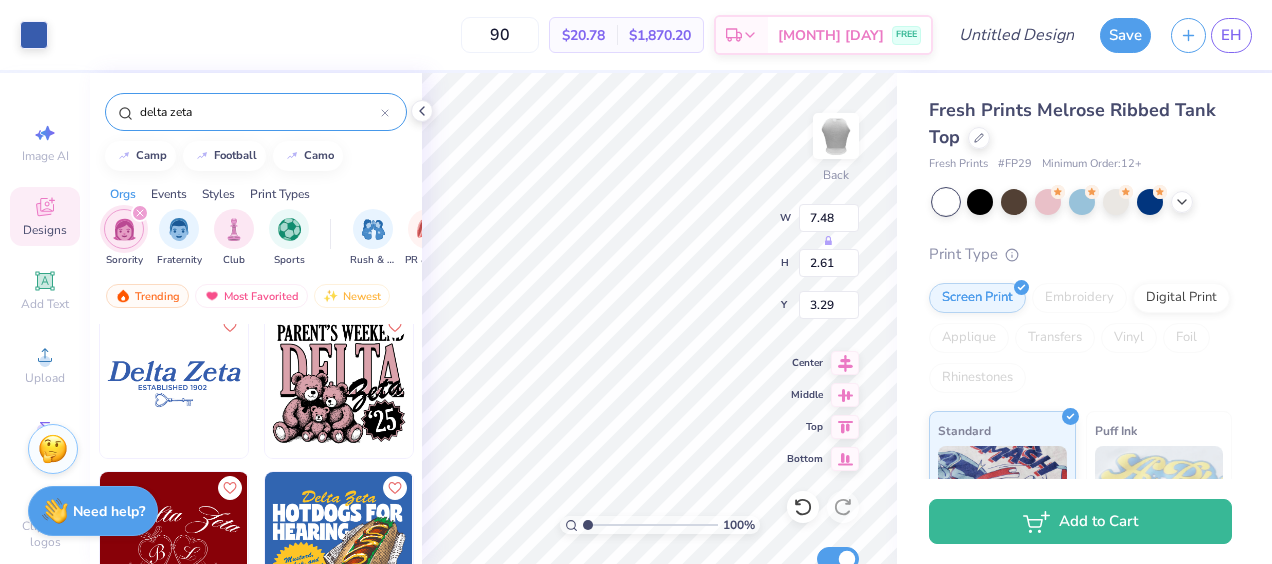 type on "8.10" 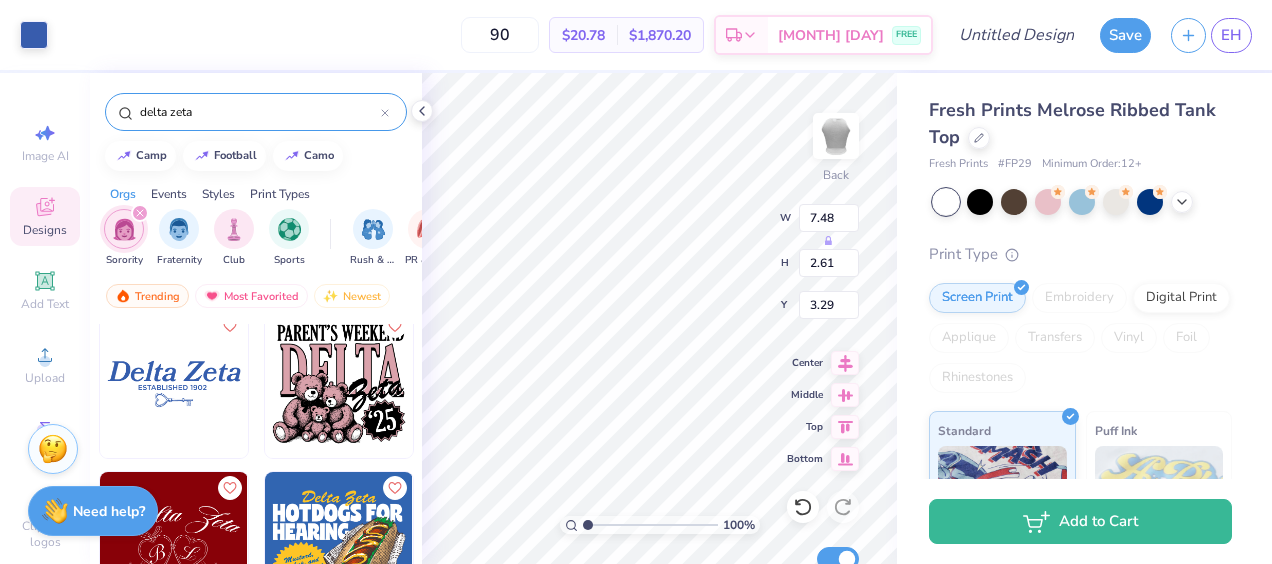 type on "2.83" 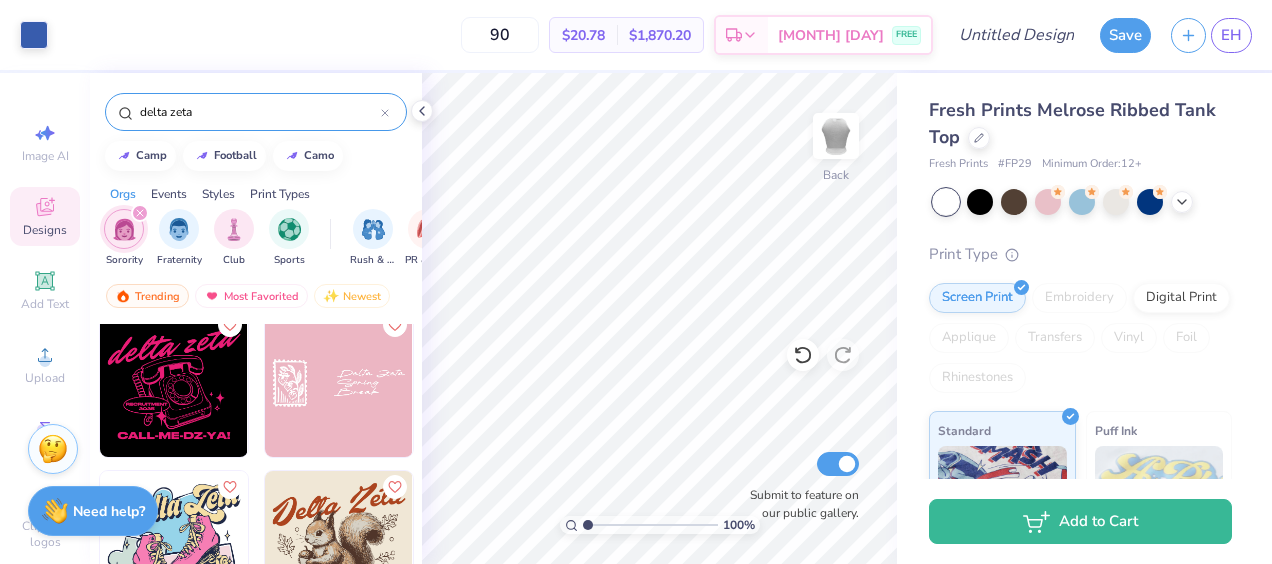 scroll, scrollTop: 3408, scrollLeft: 0, axis: vertical 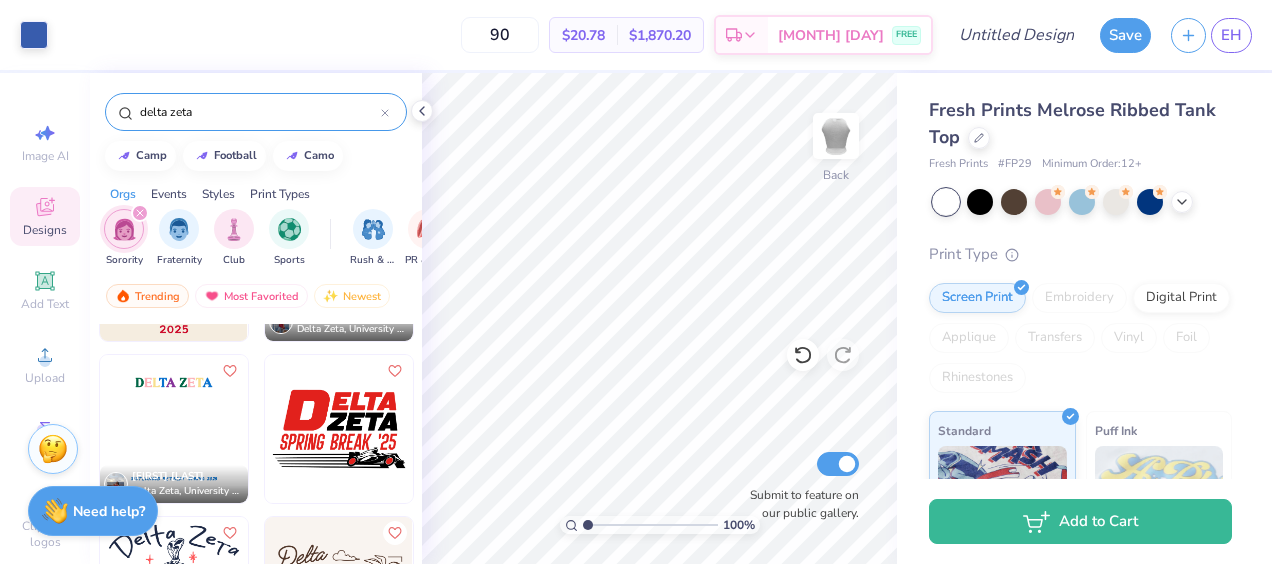 click at bounding box center [339, 429] 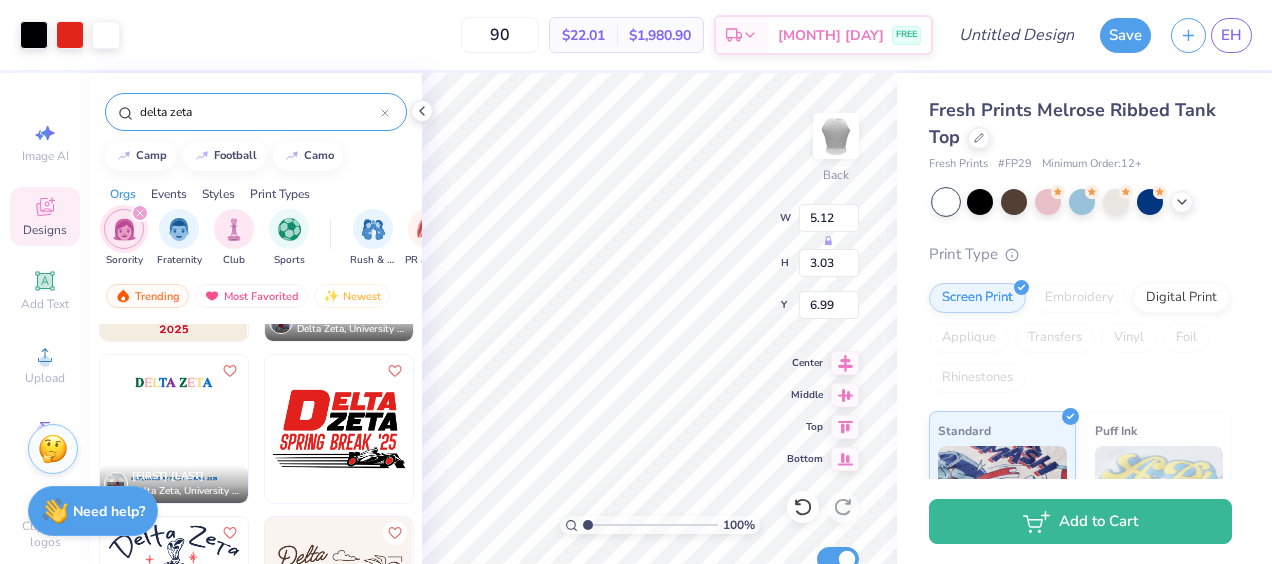 type on "8.10" 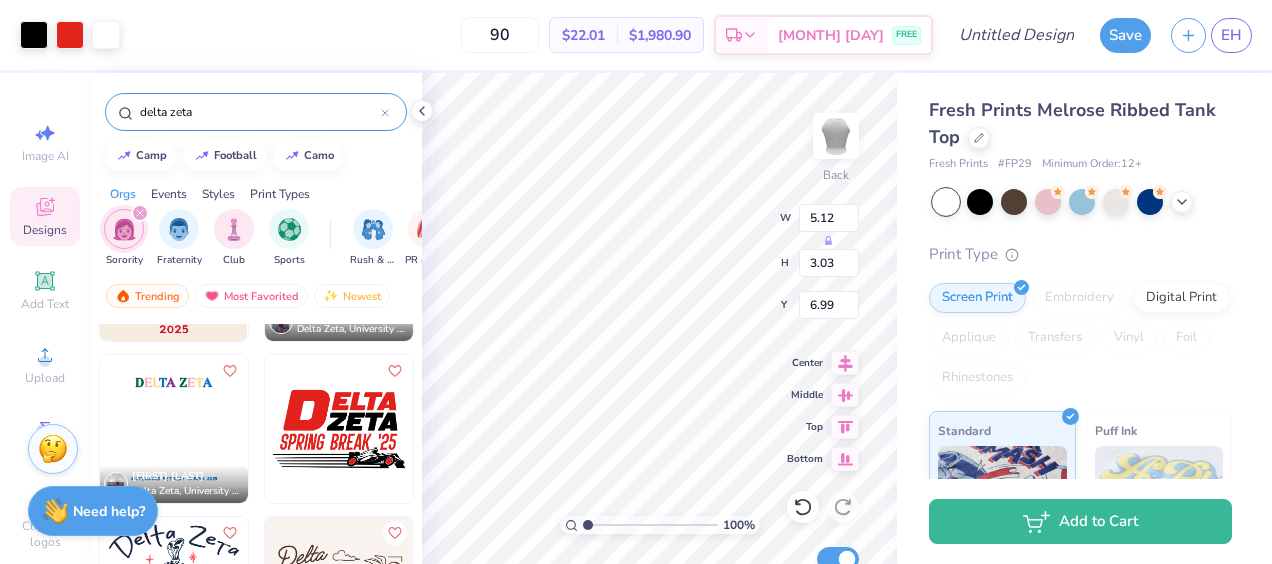 type on "2.83" 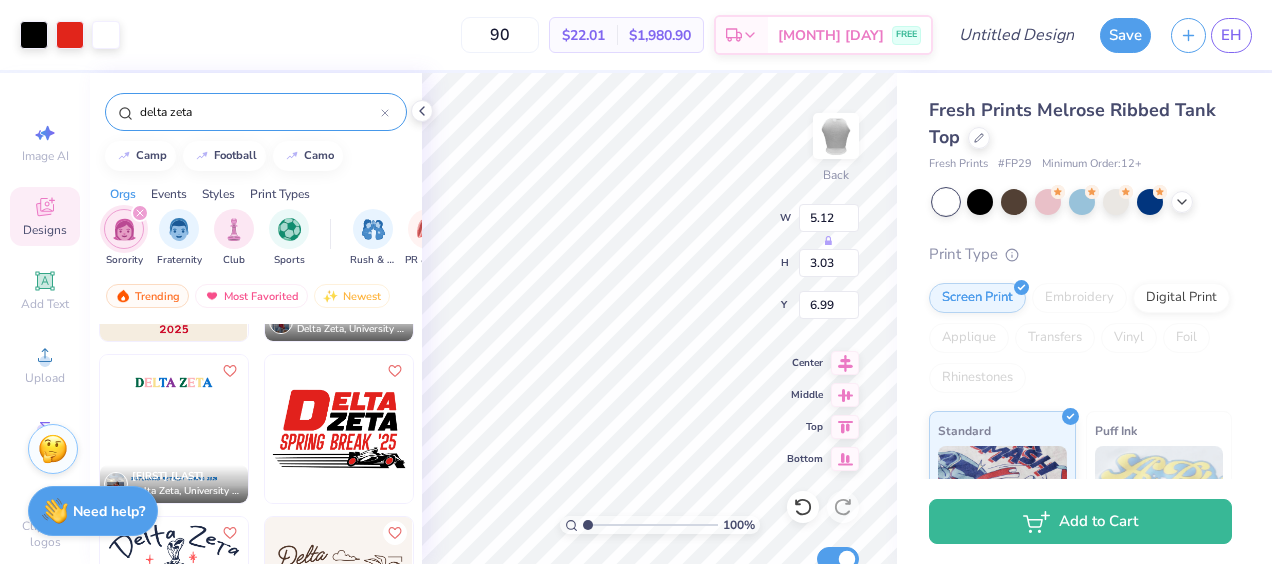 type on "3.29" 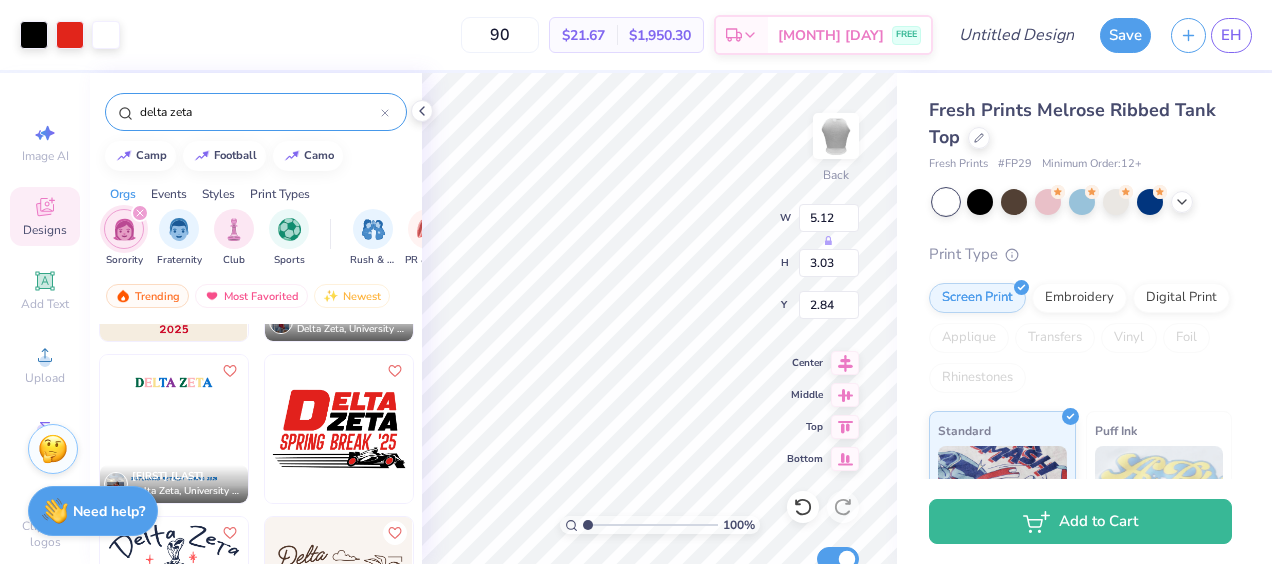 type on "2.84" 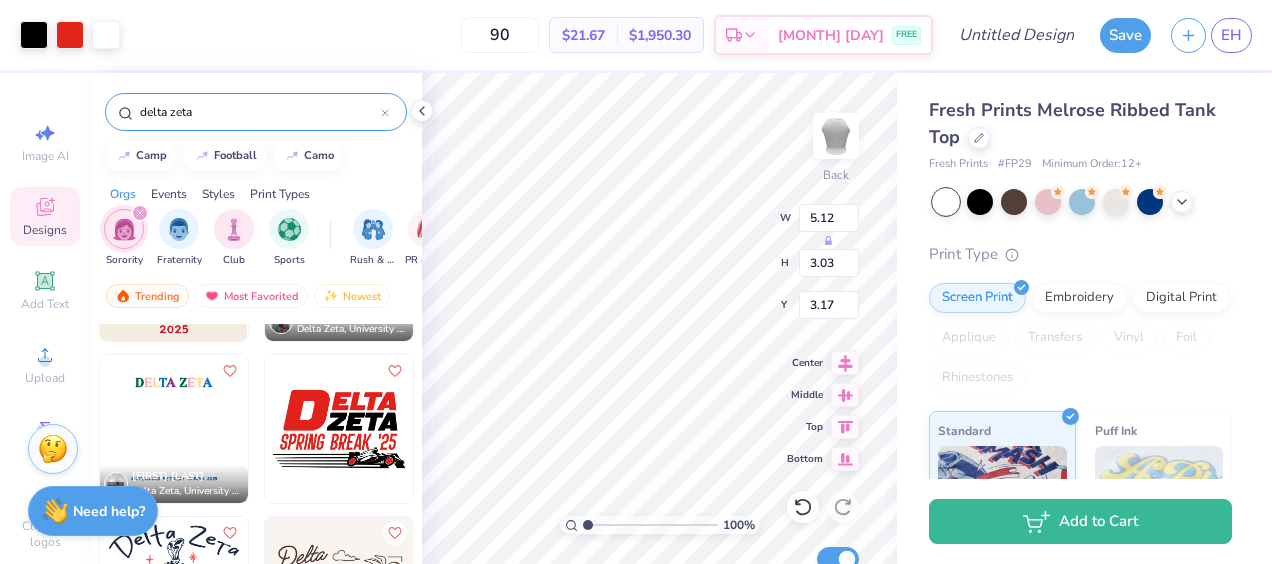 type on "3.17" 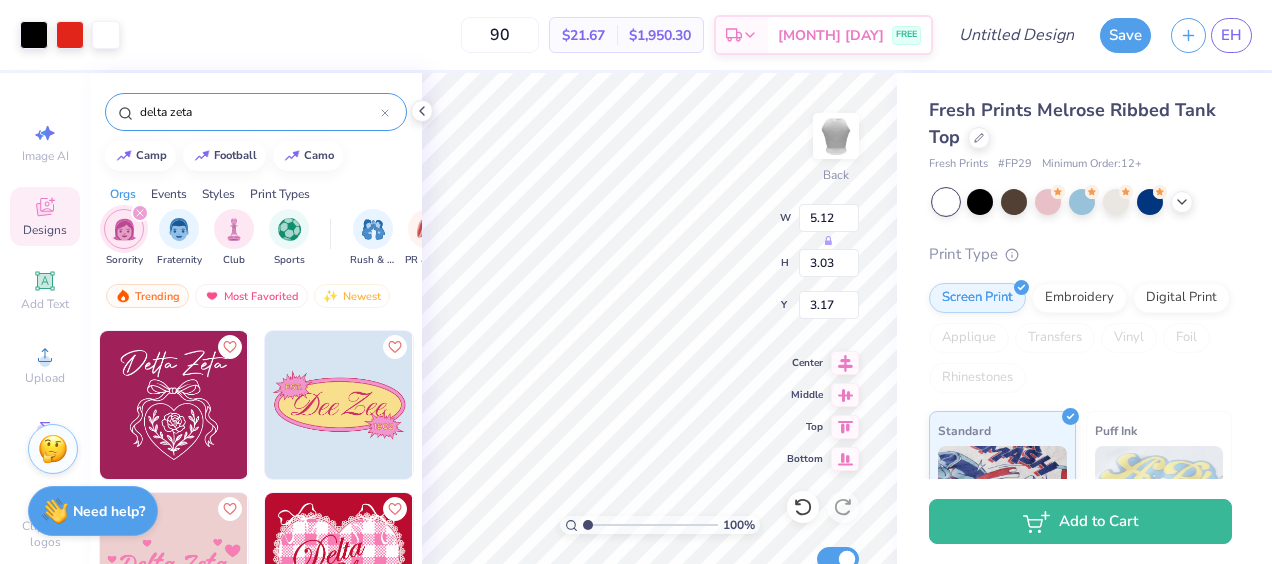 scroll, scrollTop: 155, scrollLeft: 0, axis: vertical 